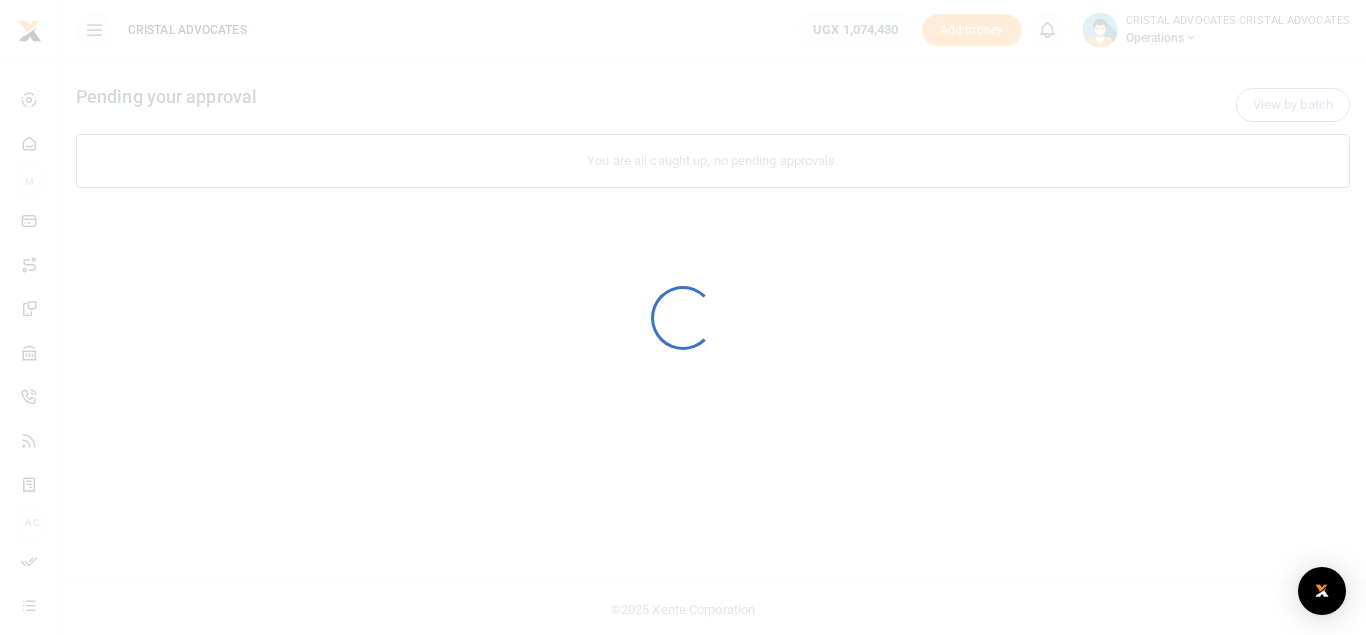 scroll, scrollTop: 0, scrollLeft: 0, axis: both 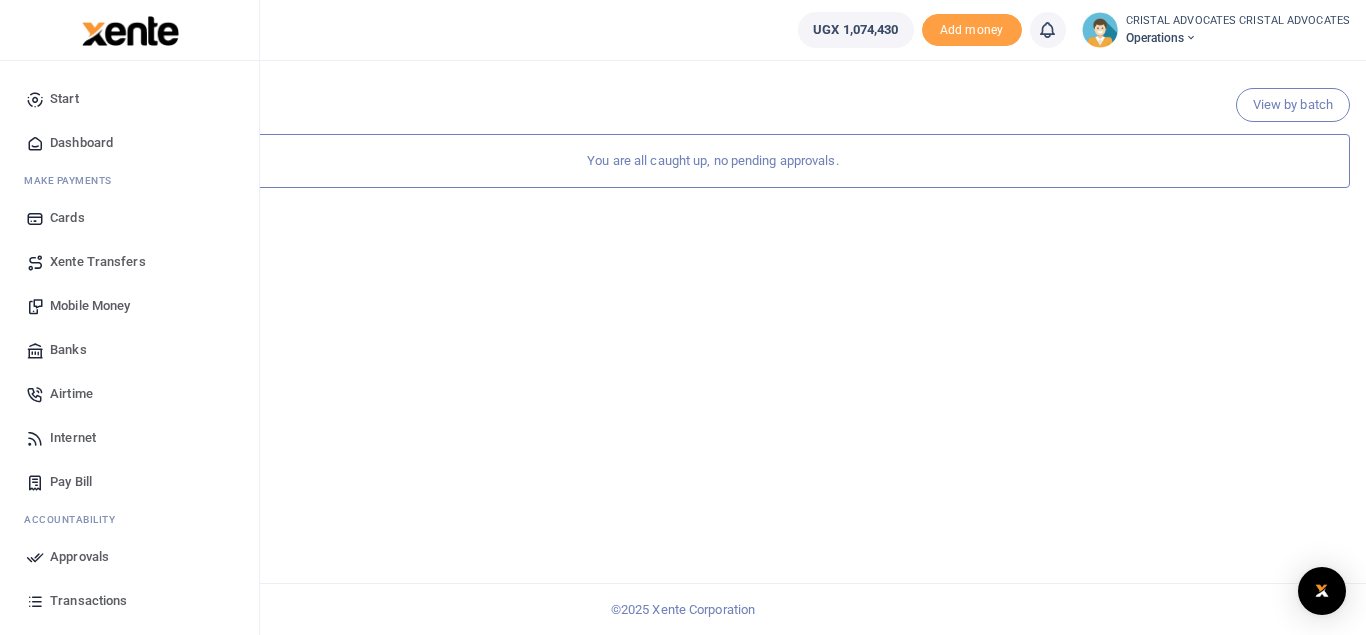 click on "Mobile Money" at bounding box center (90, 306) 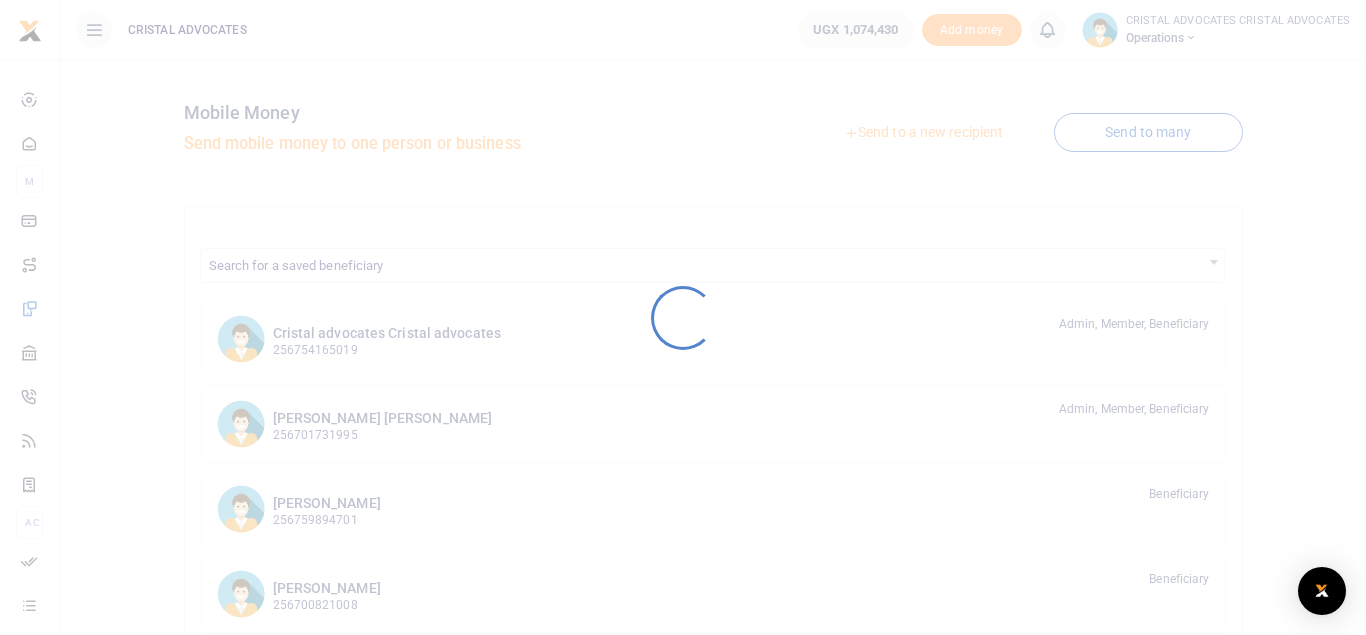 scroll, scrollTop: 0, scrollLeft: 0, axis: both 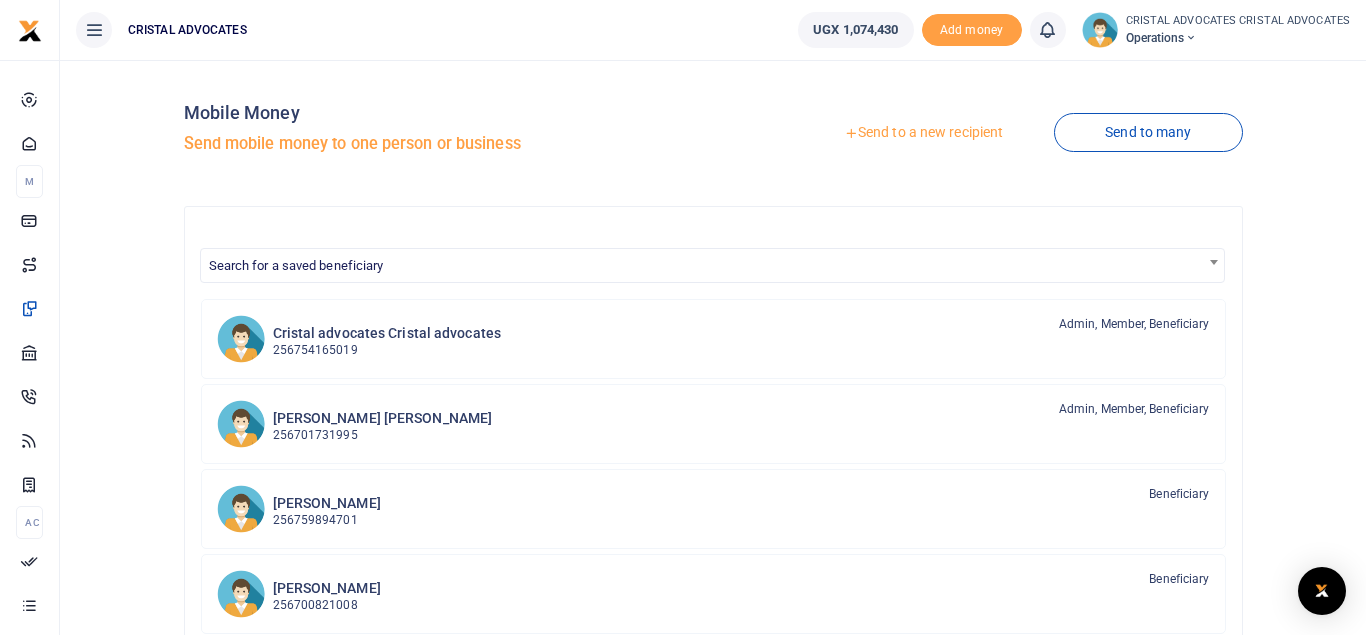 click on "Send to a new recipient" at bounding box center [923, 133] 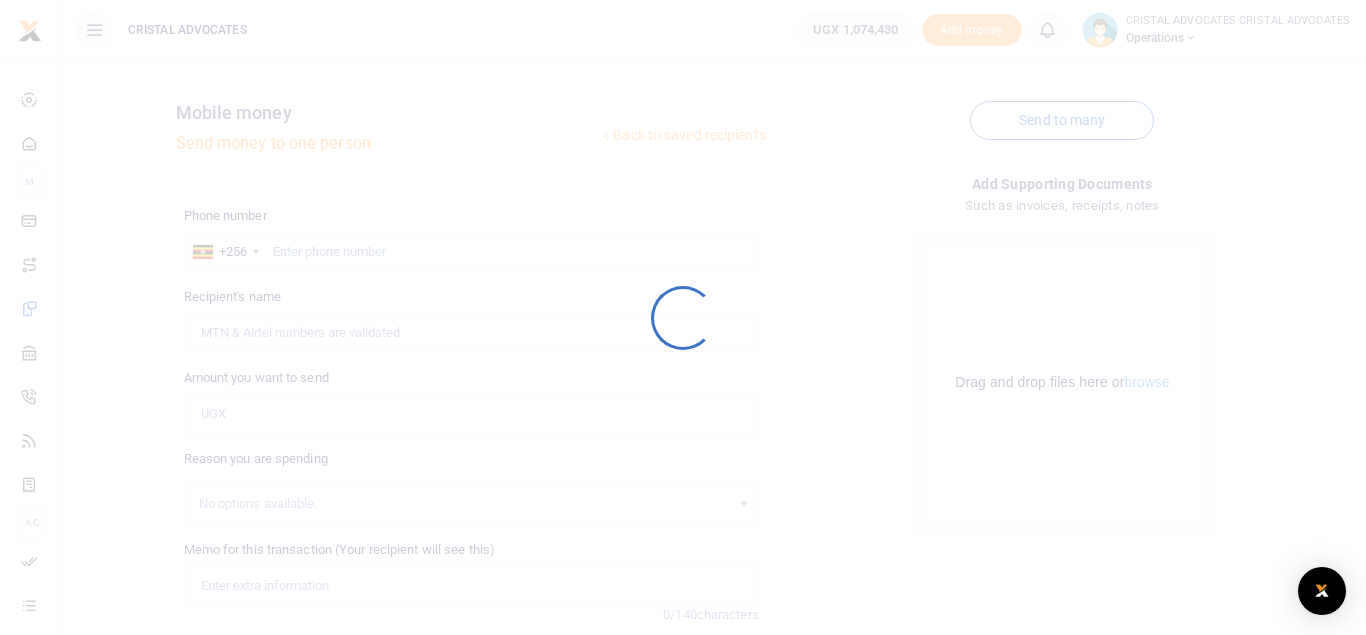 scroll, scrollTop: 0, scrollLeft: 0, axis: both 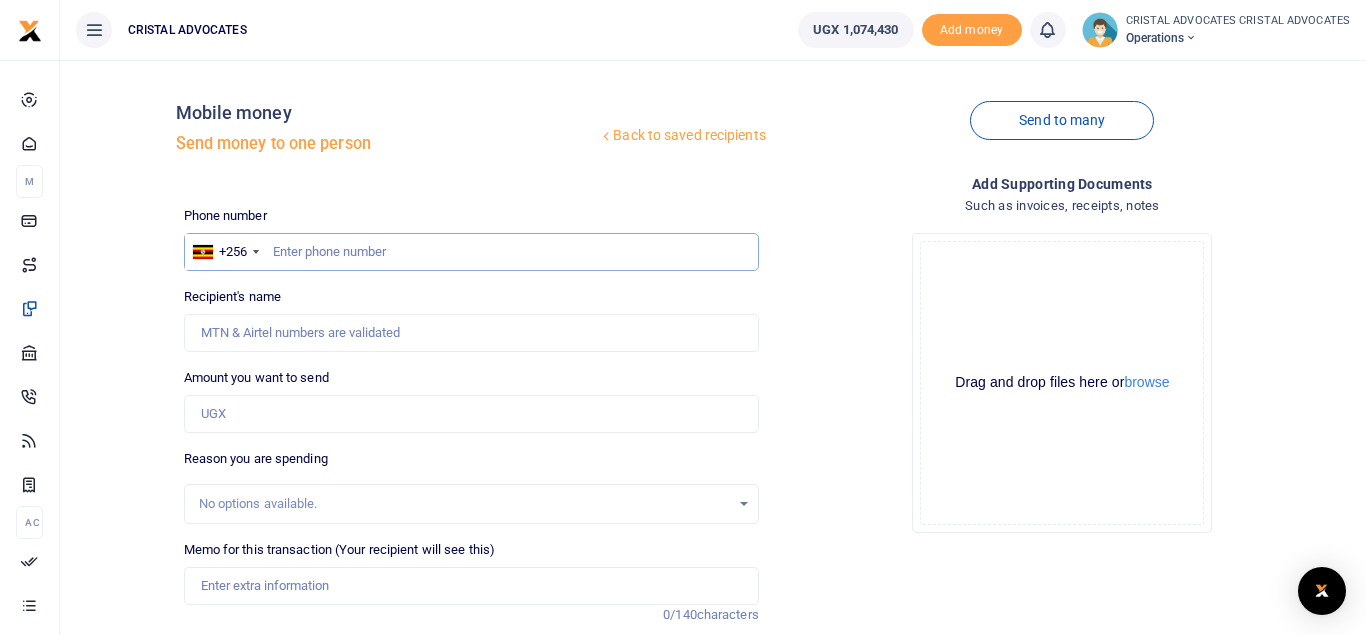 click at bounding box center [471, 252] 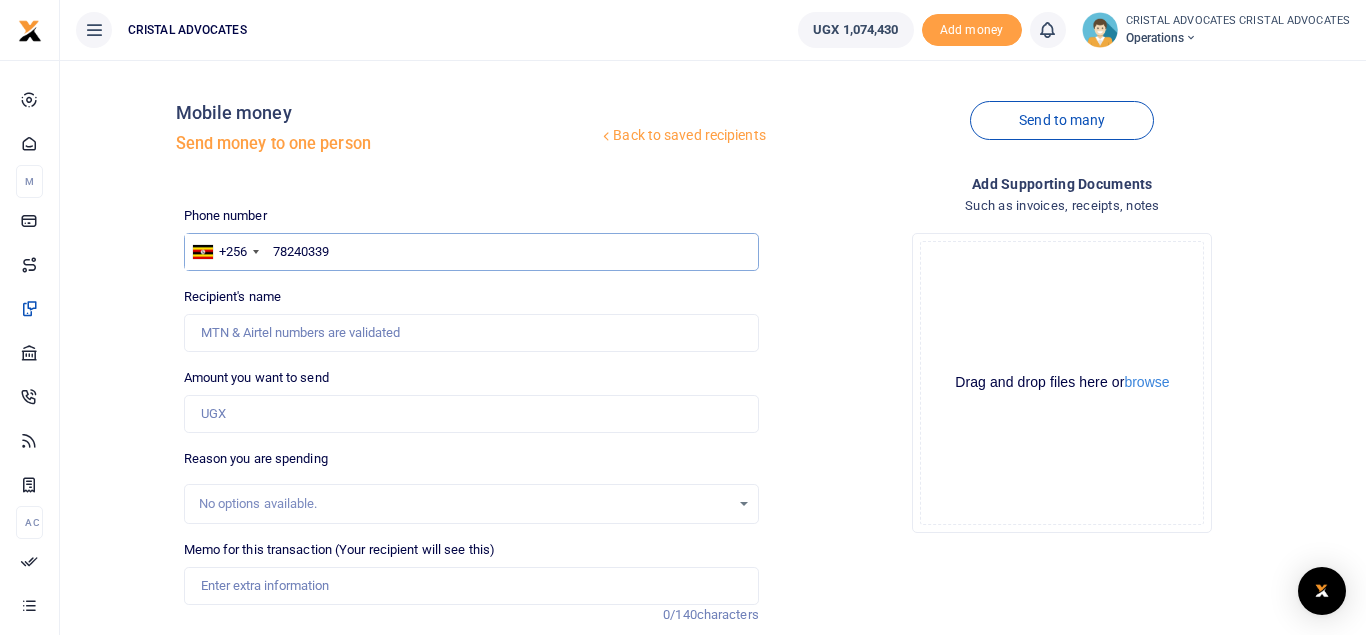 type on "782403390" 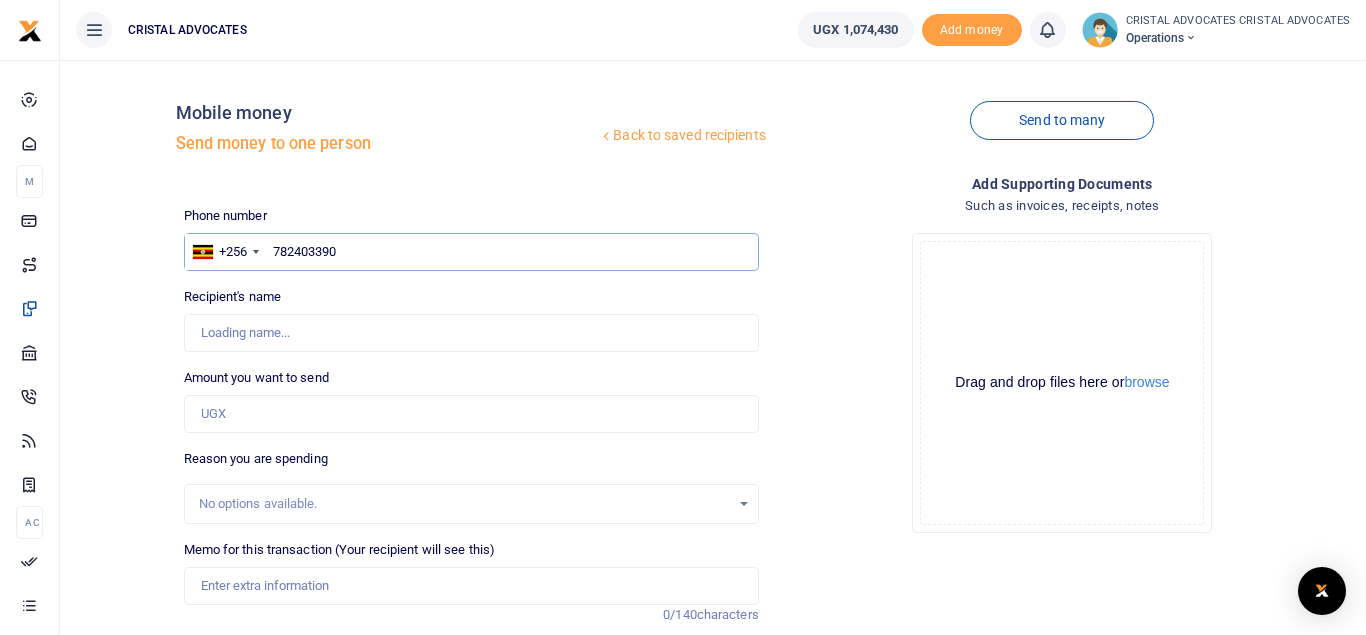 type on "John Teira" 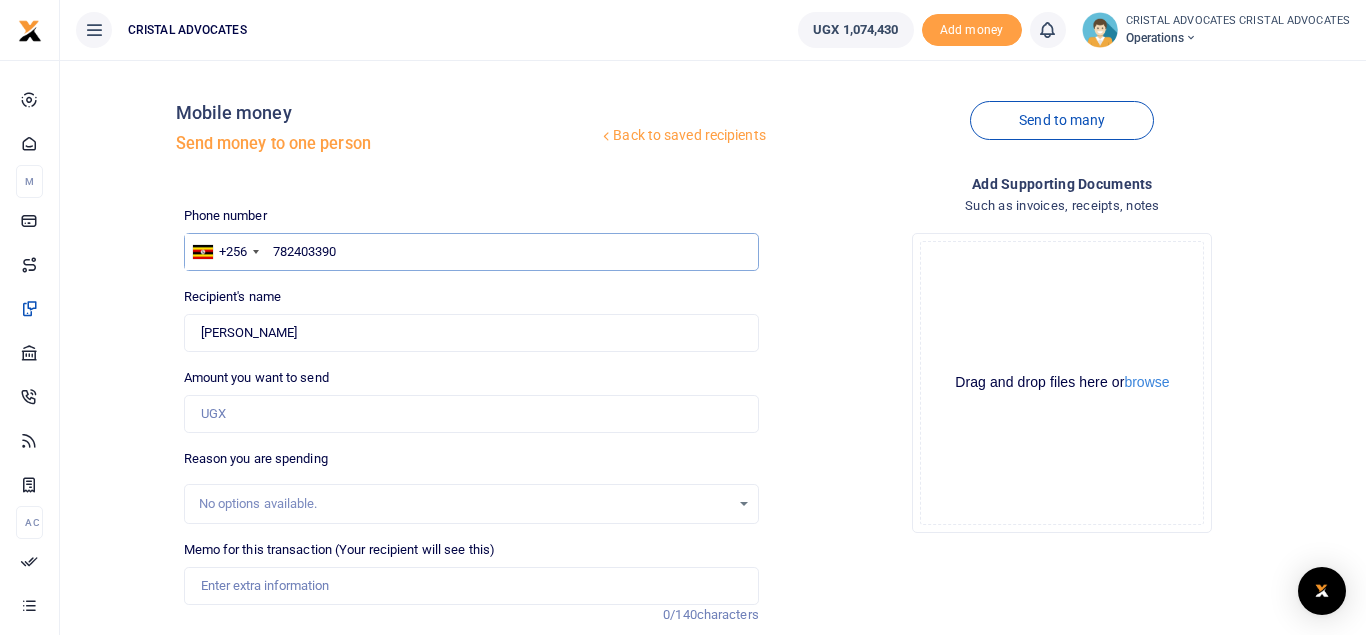 type on "782403390" 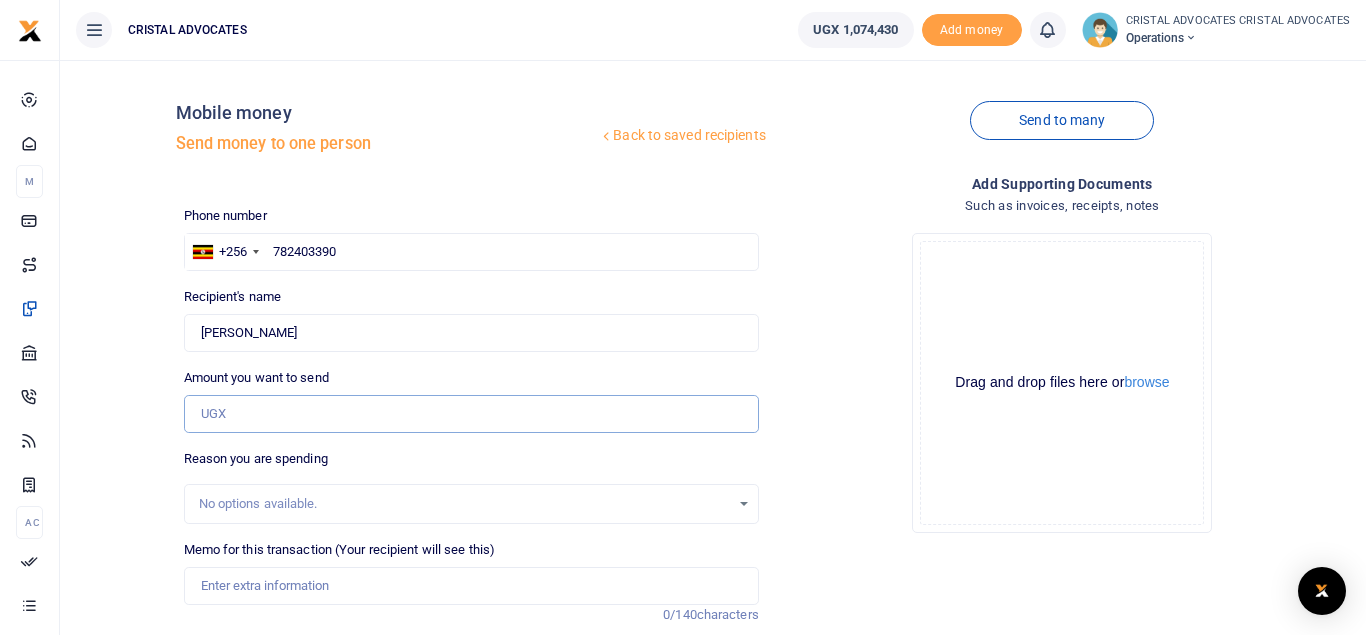 click on "Amount you want to send" at bounding box center [471, 414] 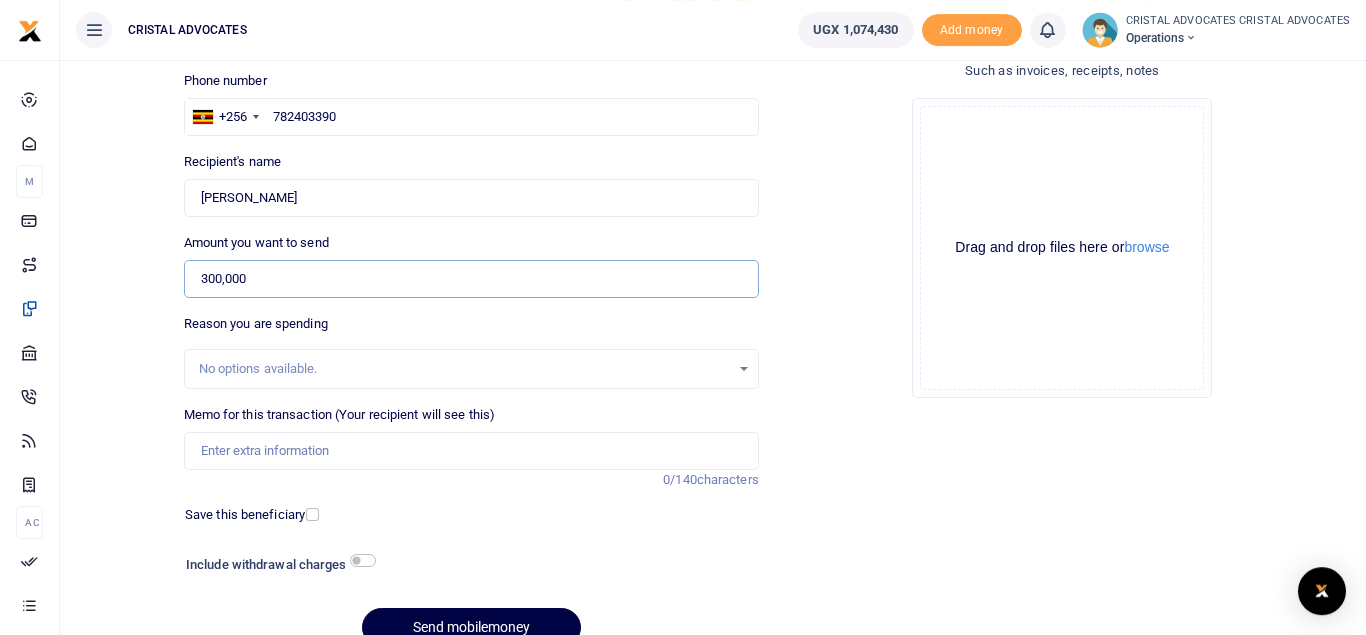 scroll, scrollTop: 138, scrollLeft: 0, axis: vertical 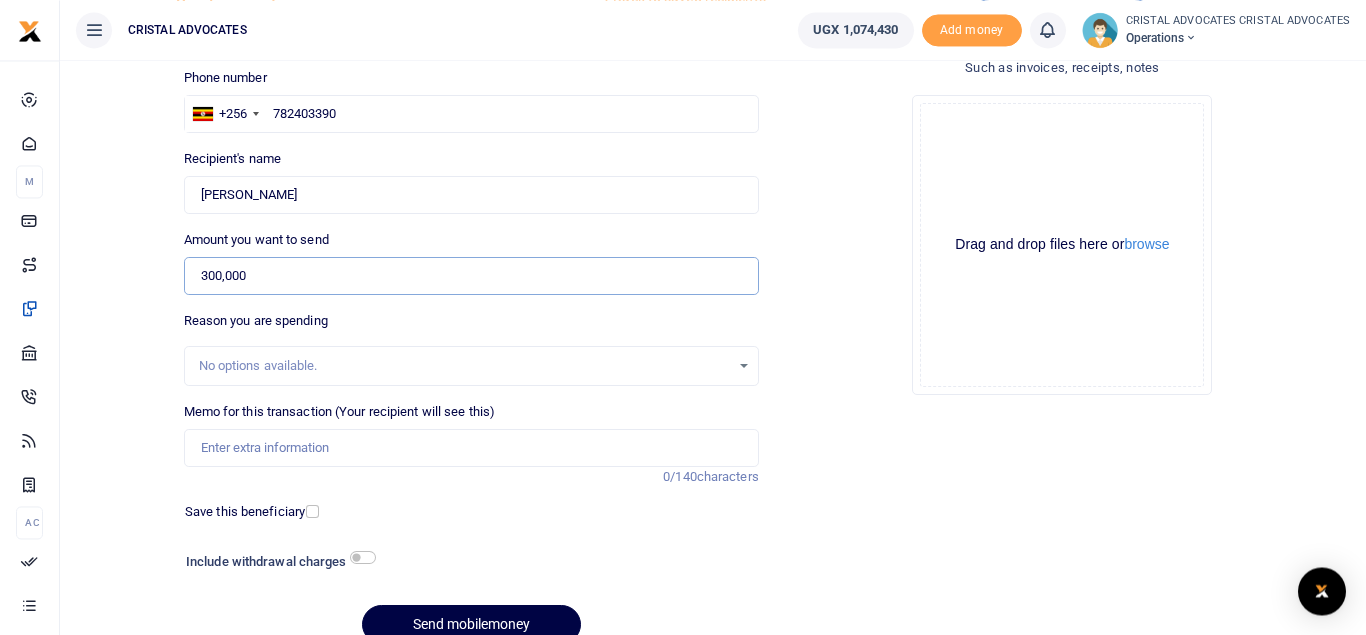 type on "300,000" 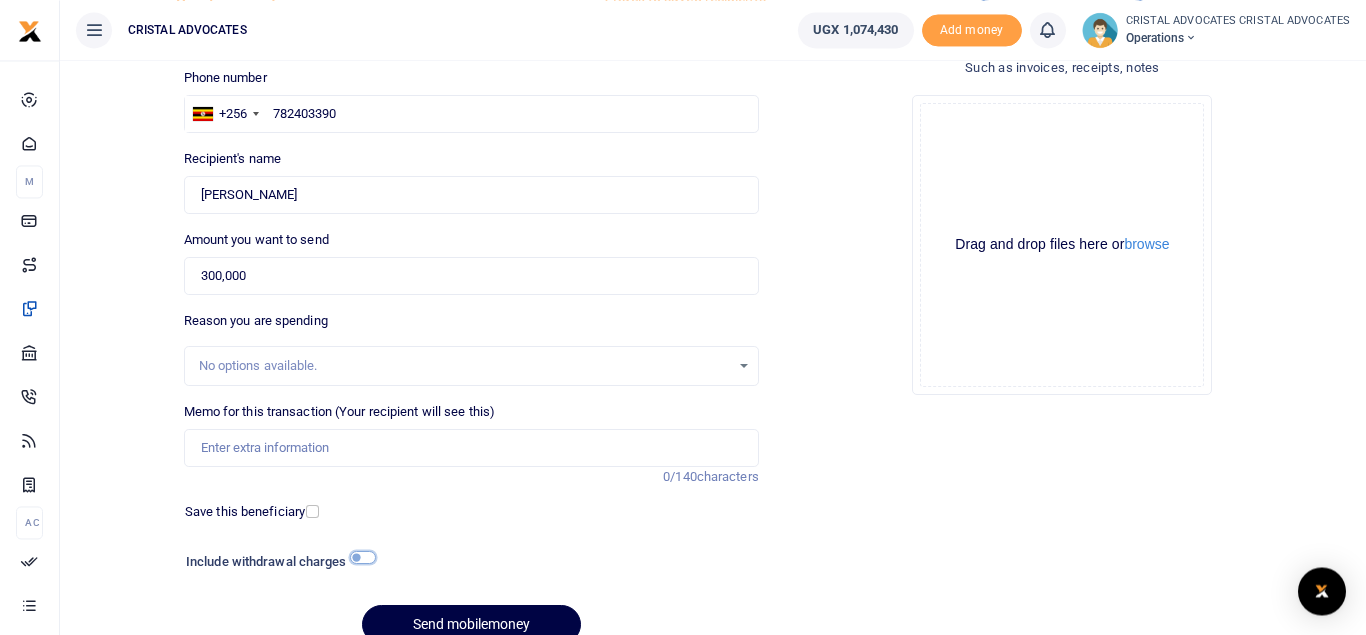 click at bounding box center (363, 557) 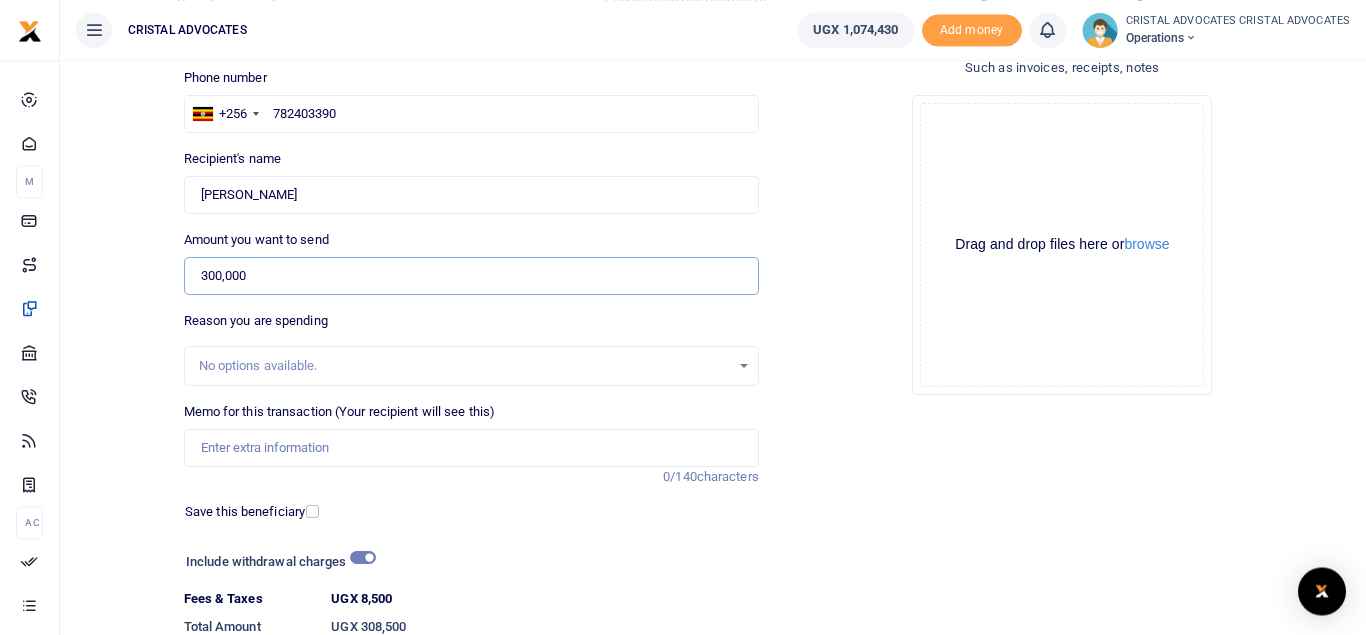 click on "300,000" at bounding box center (471, 276) 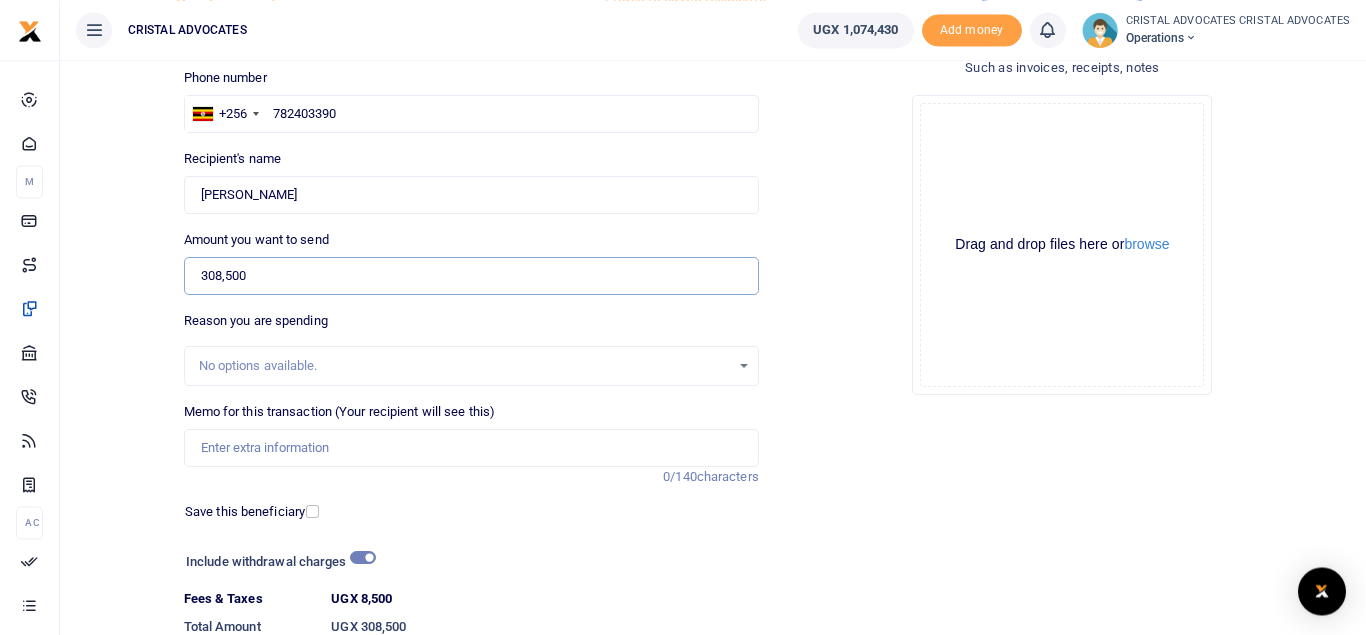 type on "308,500" 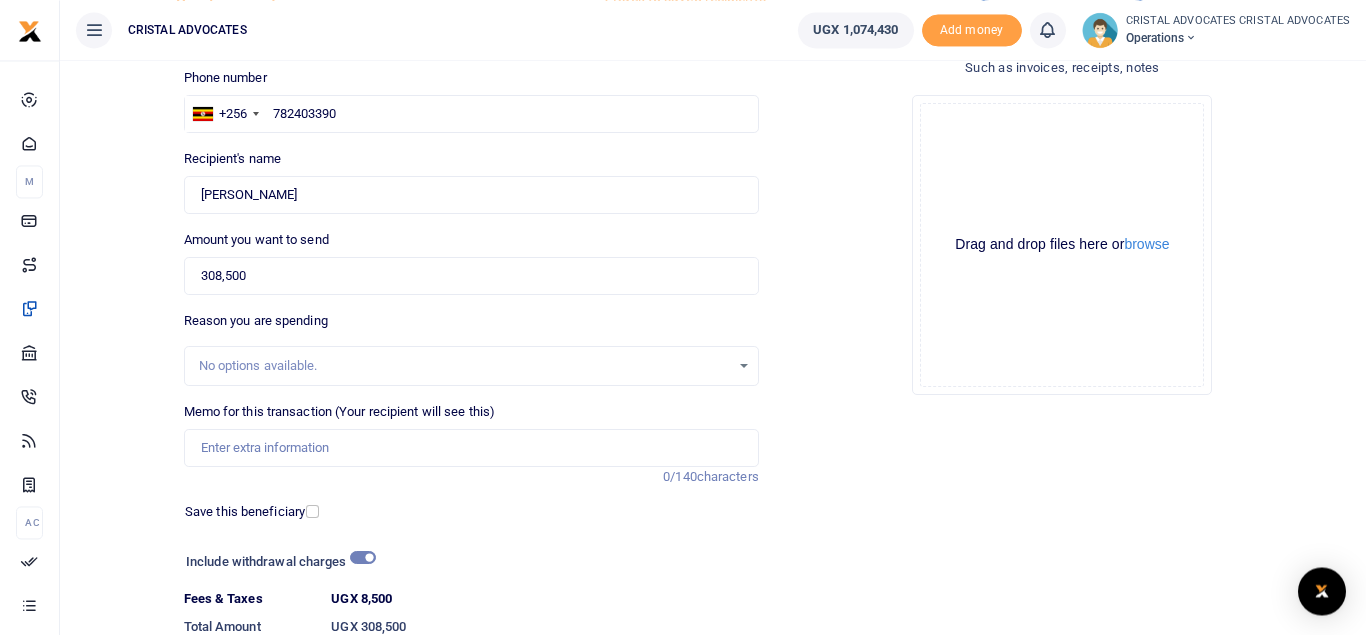 click on "Include withdrawal charges" at bounding box center (276, 562) 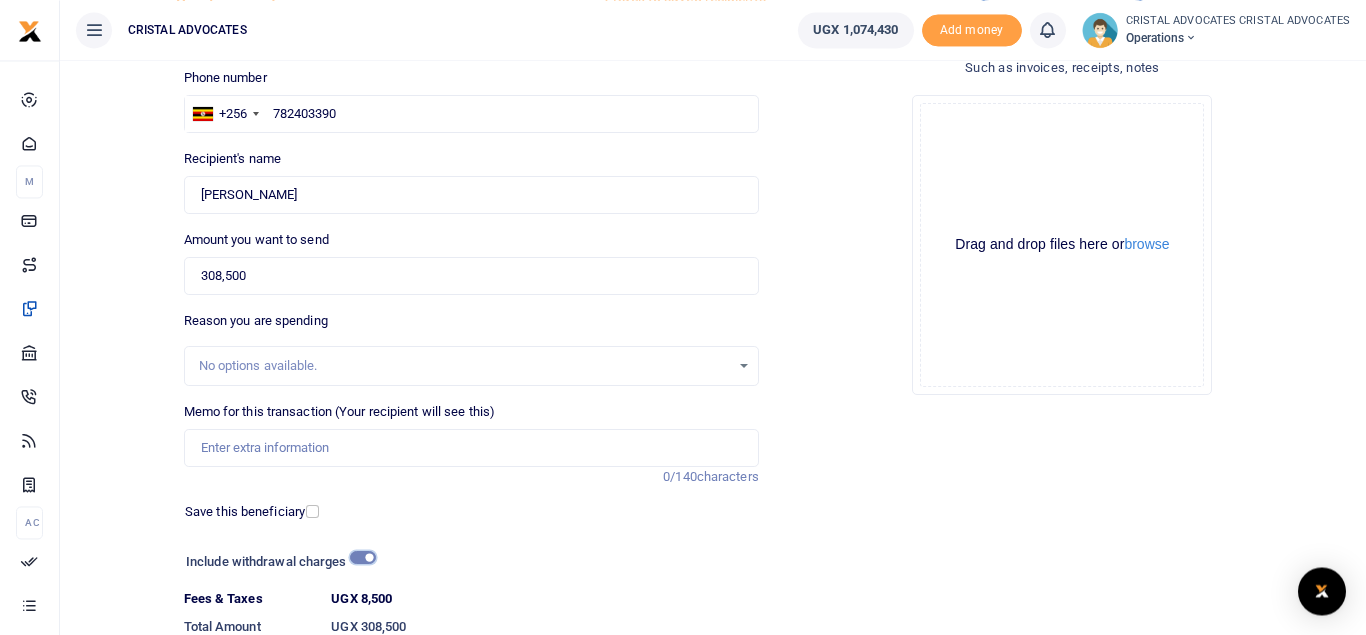 click at bounding box center [363, 557] 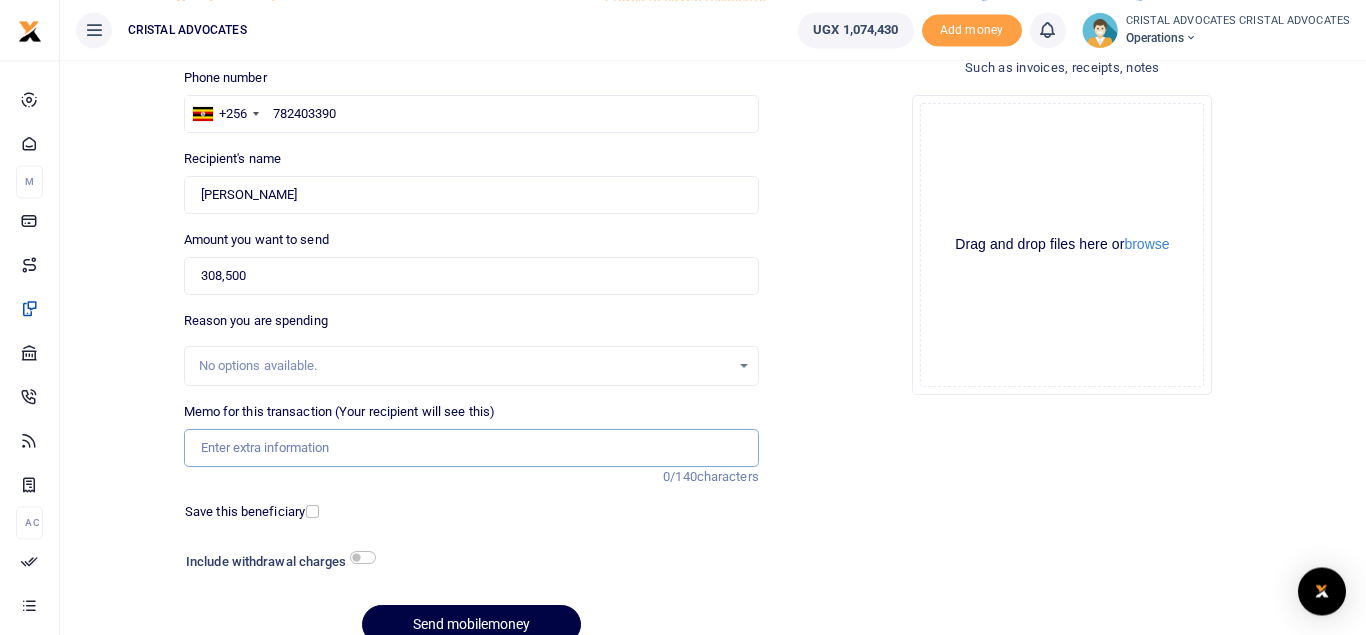 click on "Memo for this transaction (Your recipient will see this)" at bounding box center [471, 448] 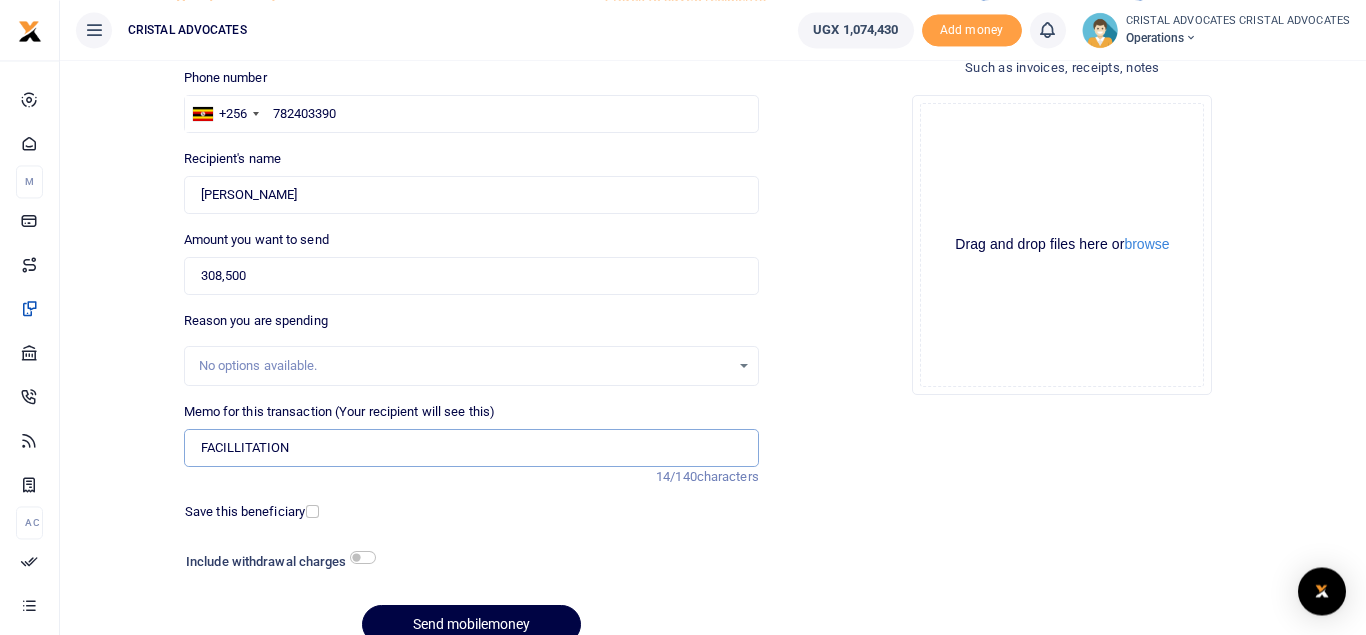 scroll, scrollTop: 231, scrollLeft: 0, axis: vertical 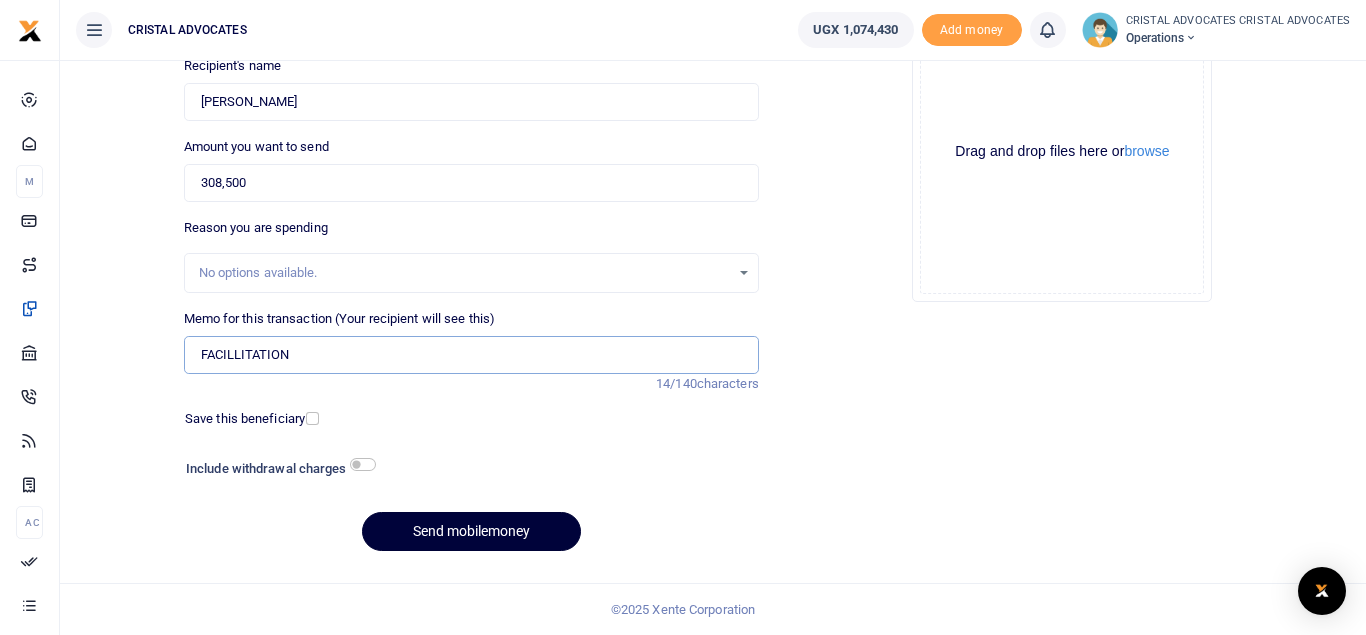 type on "FACILLITATION" 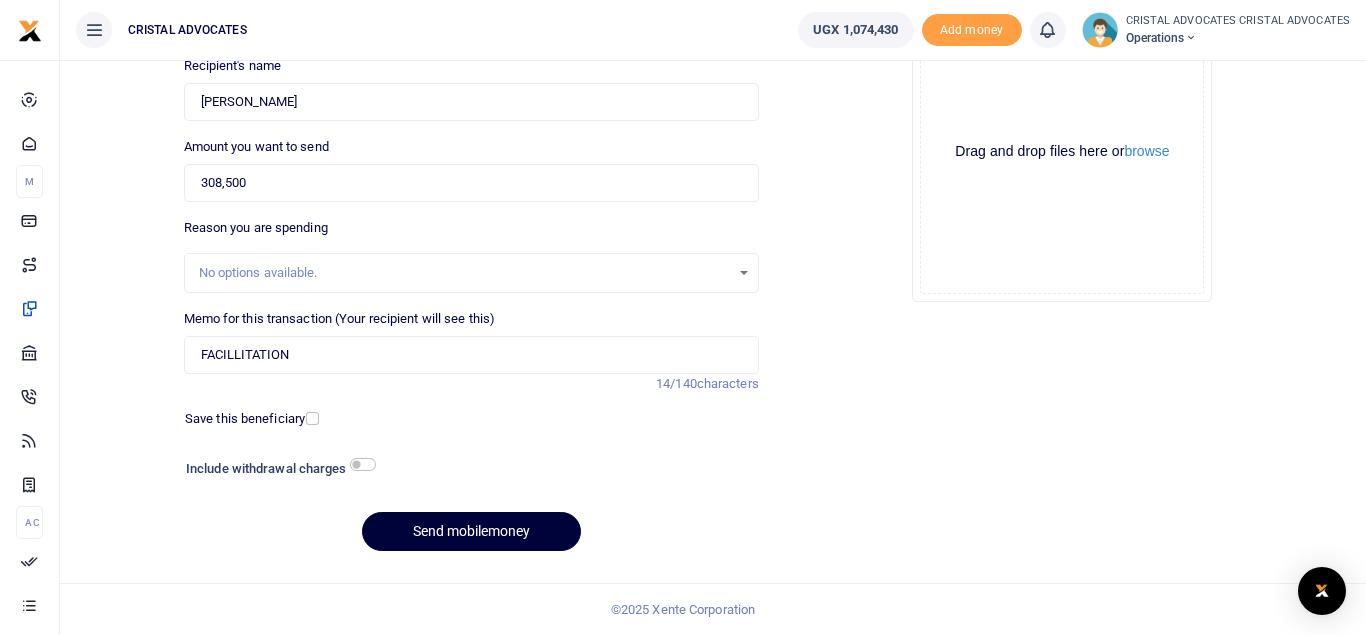 click on "Send mobilemoney" at bounding box center (471, 531) 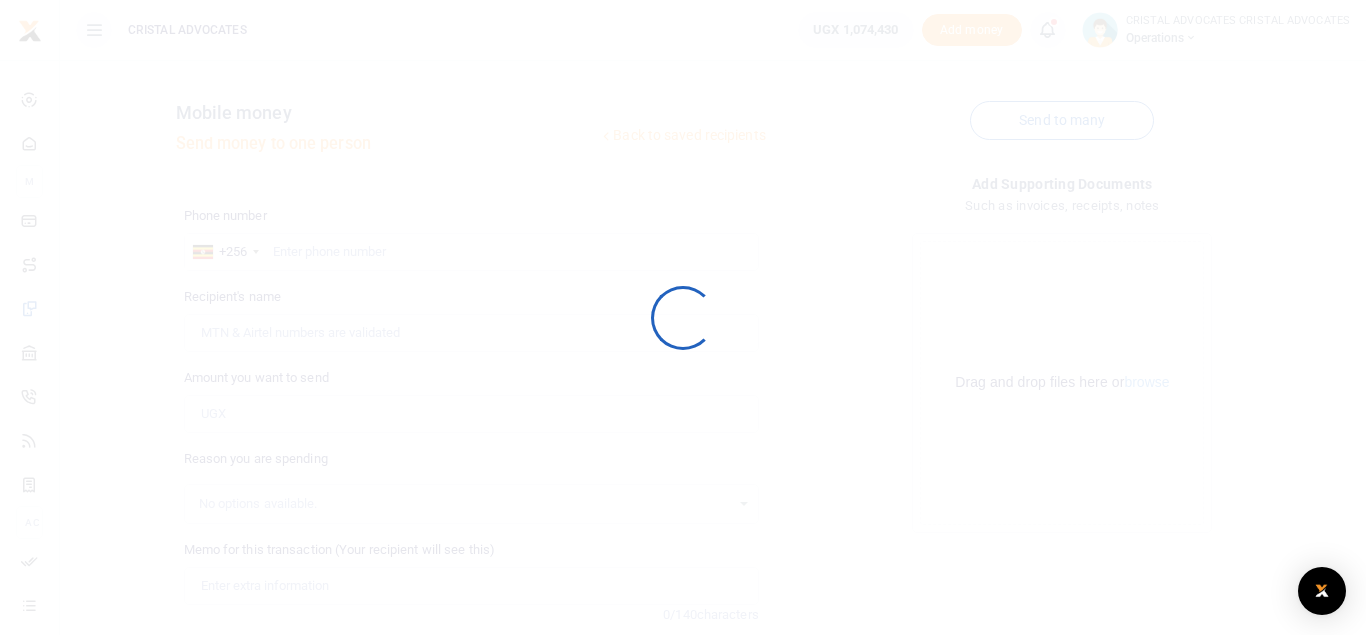 scroll, scrollTop: 0, scrollLeft: 0, axis: both 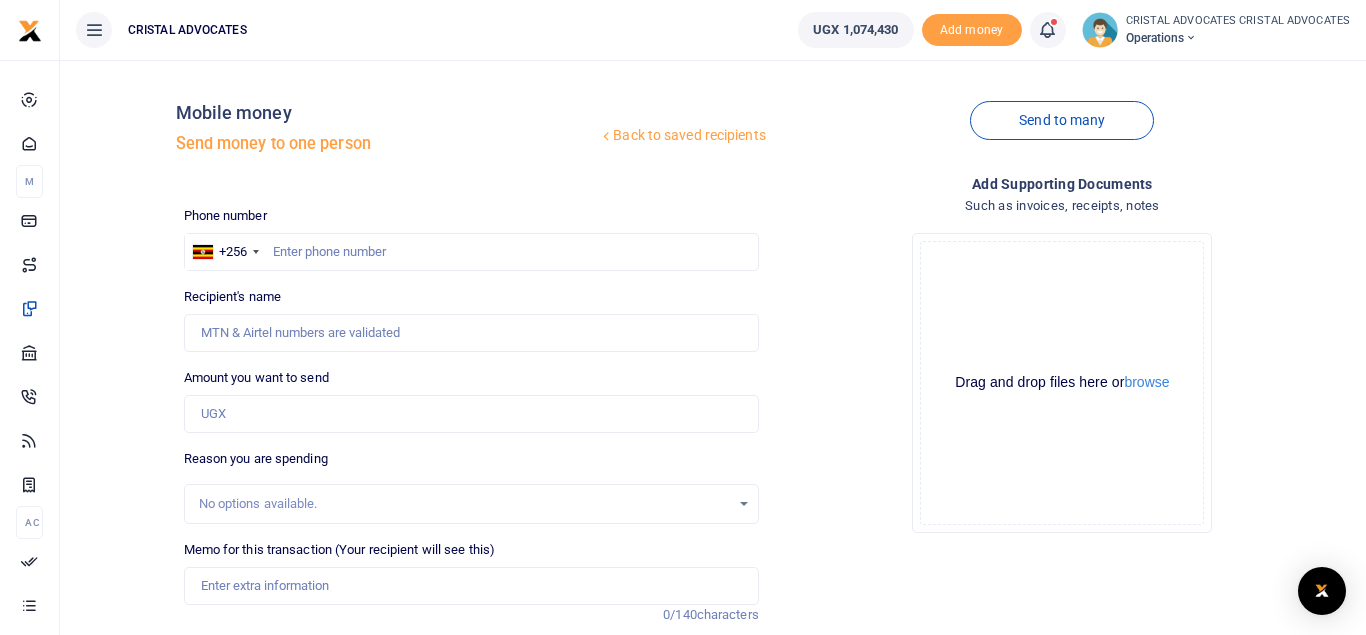 click at bounding box center (1047, 30) 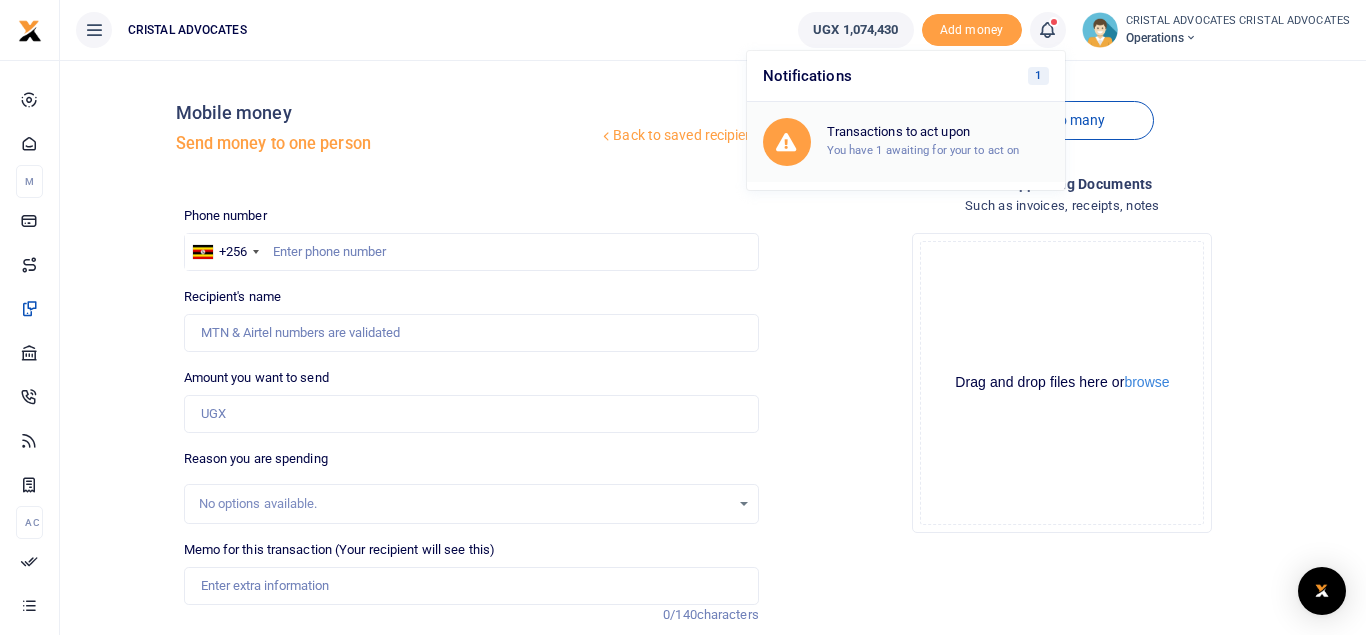 click on "Transactions to act upon
You have 1 awaiting for your to act on" at bounding box center [906, 142] 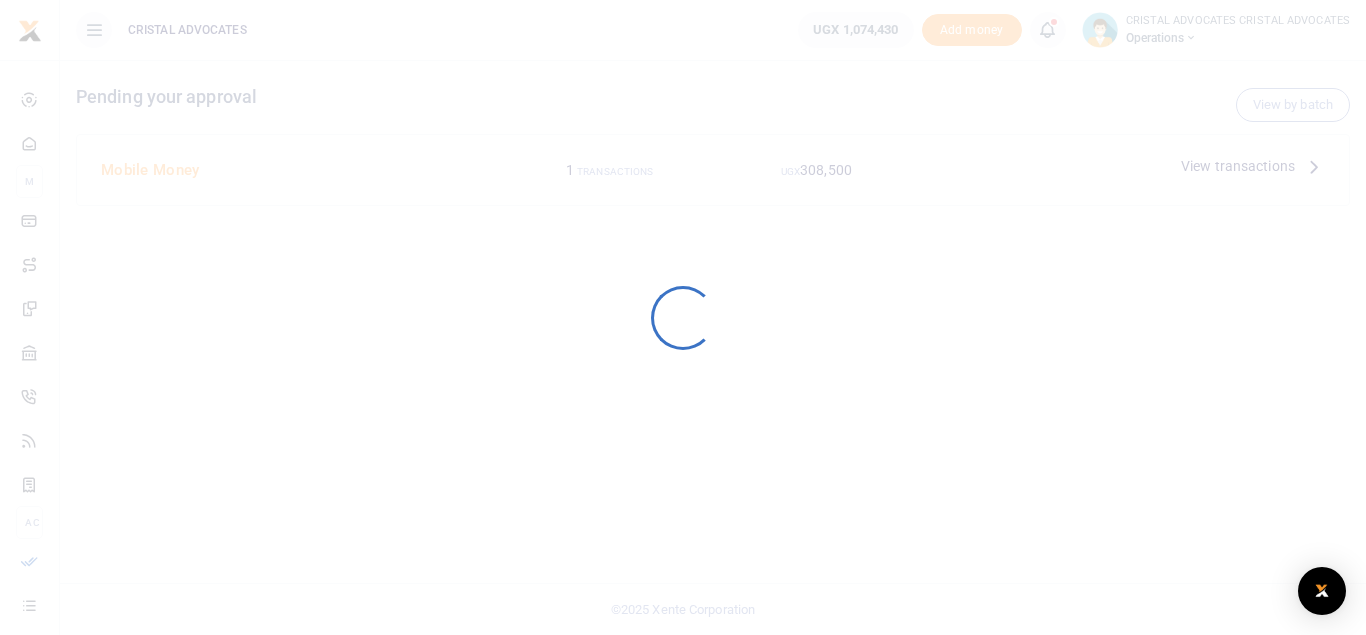 scroll, scrollTop: 0, scrollLeft: 0, axis: both 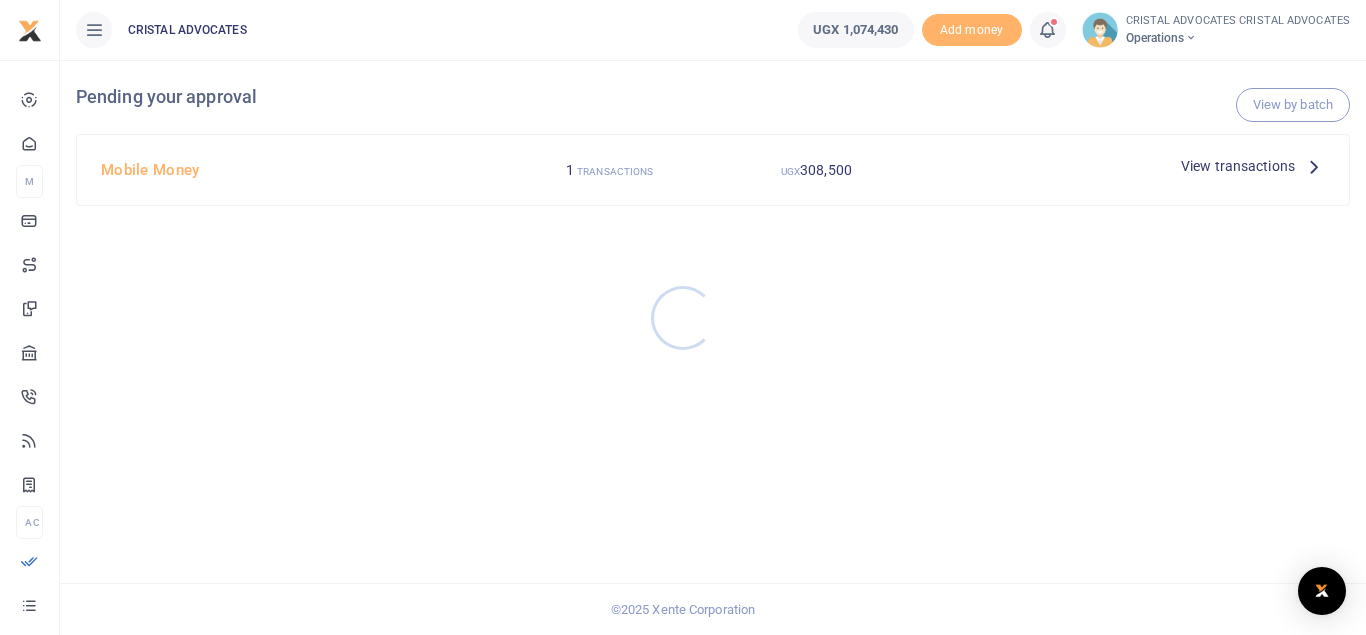 click at bounding box center (683, 317) 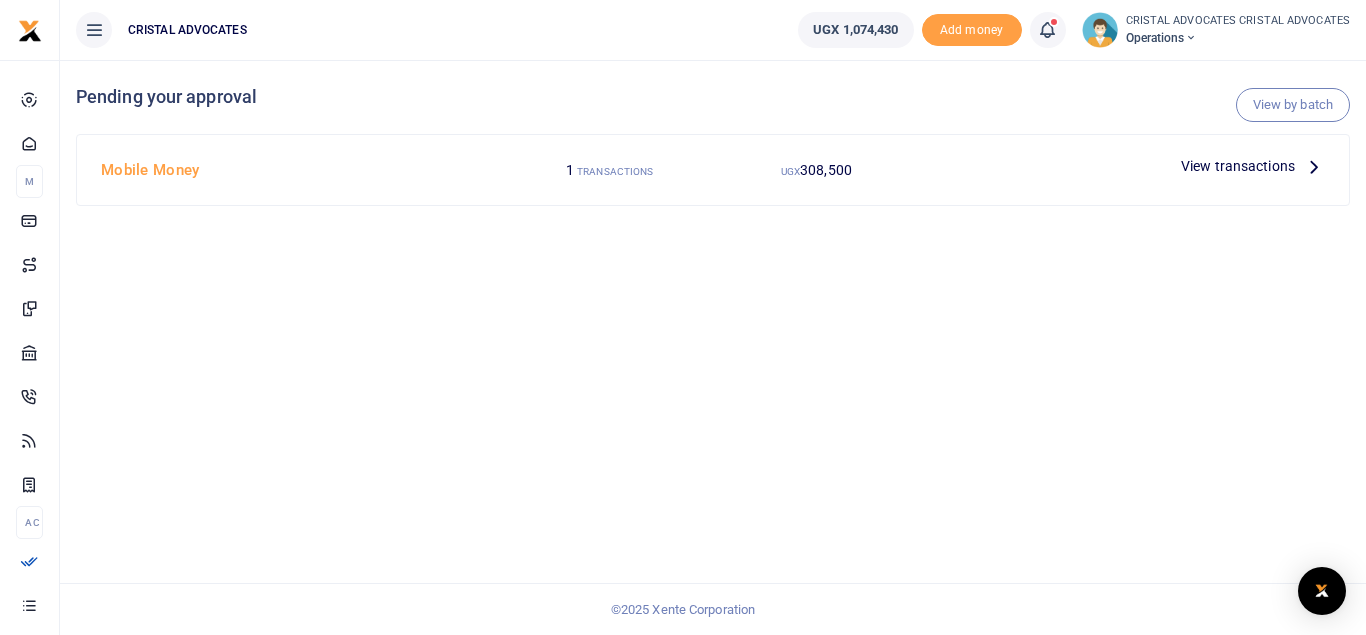 click on "View transactions" at bounding box center [1238, 166] 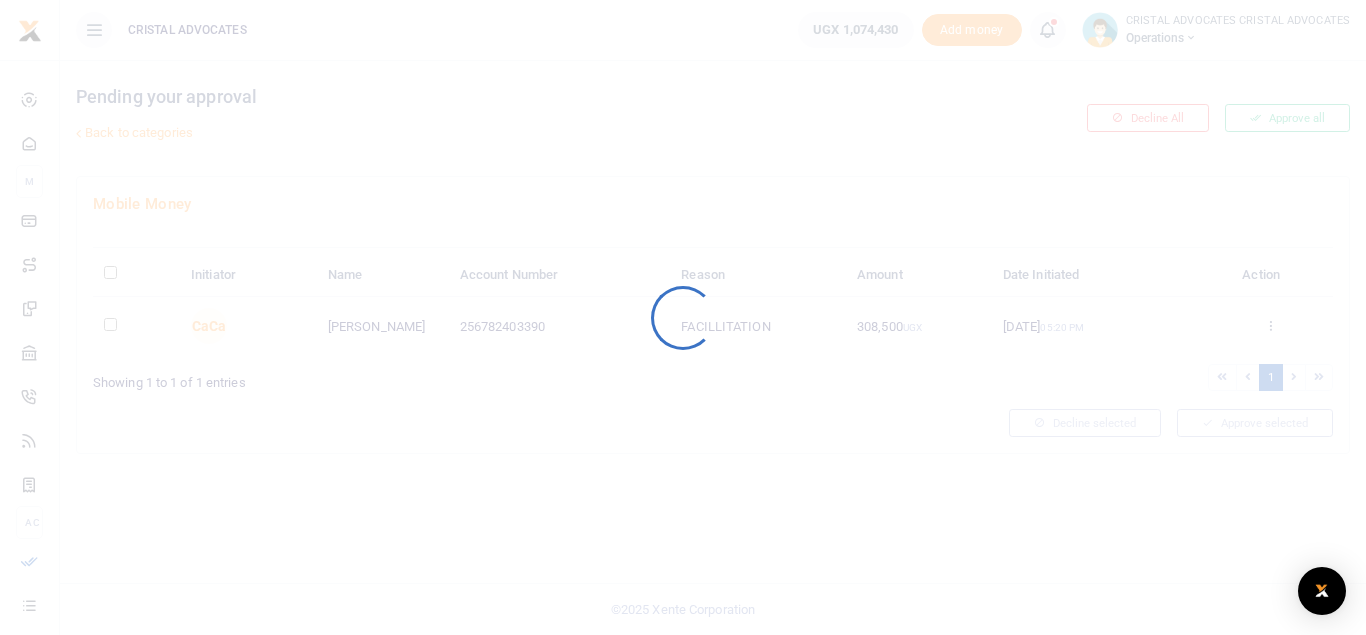 scroll, scrollTop: 0, scrollLeft: 0, axis: both 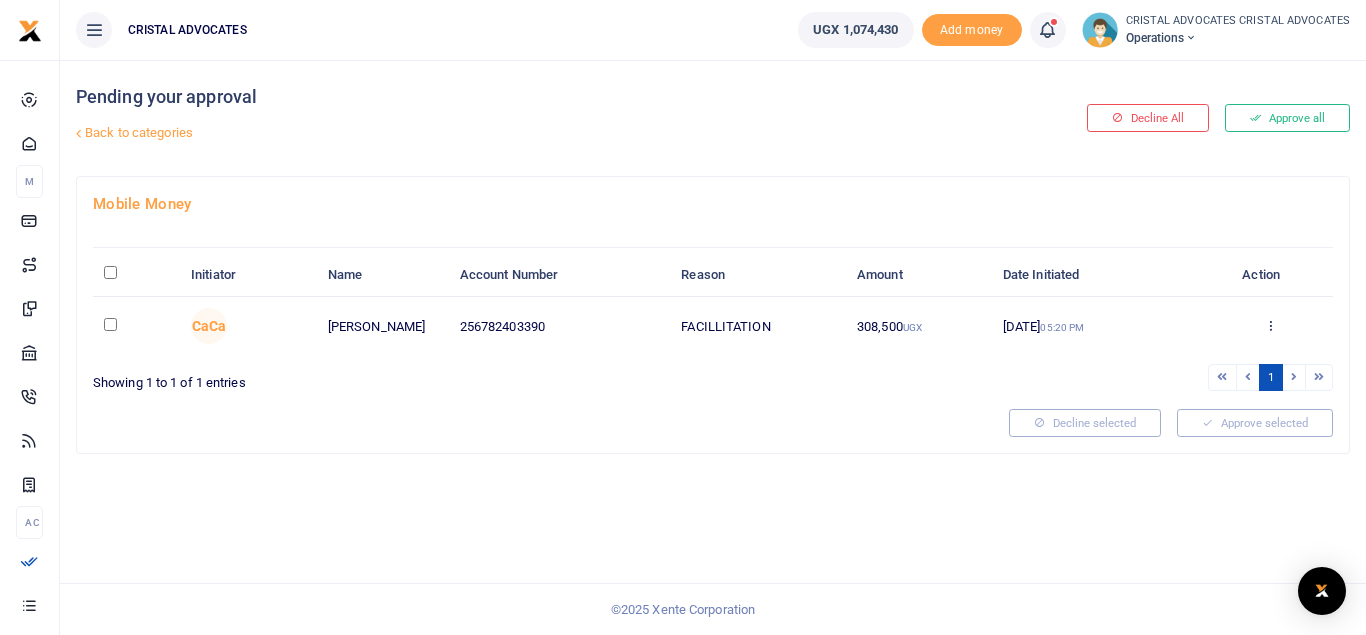 click at bounding box center (110, 272) 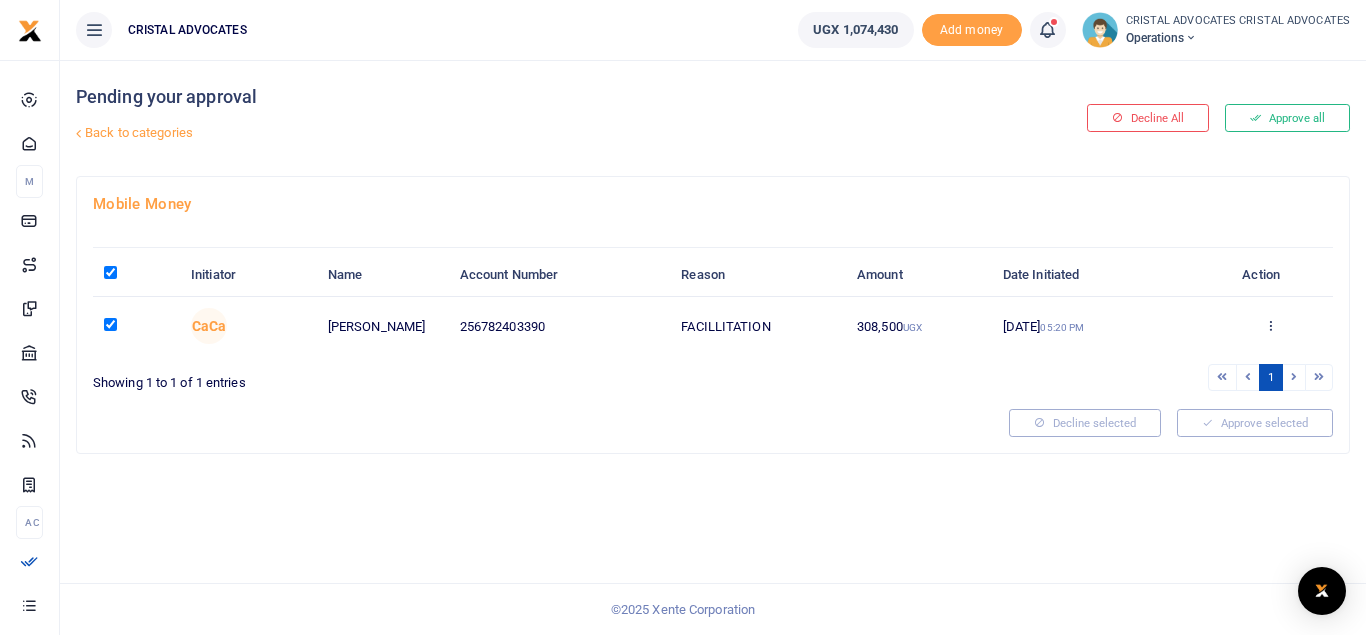checkbox on "true" 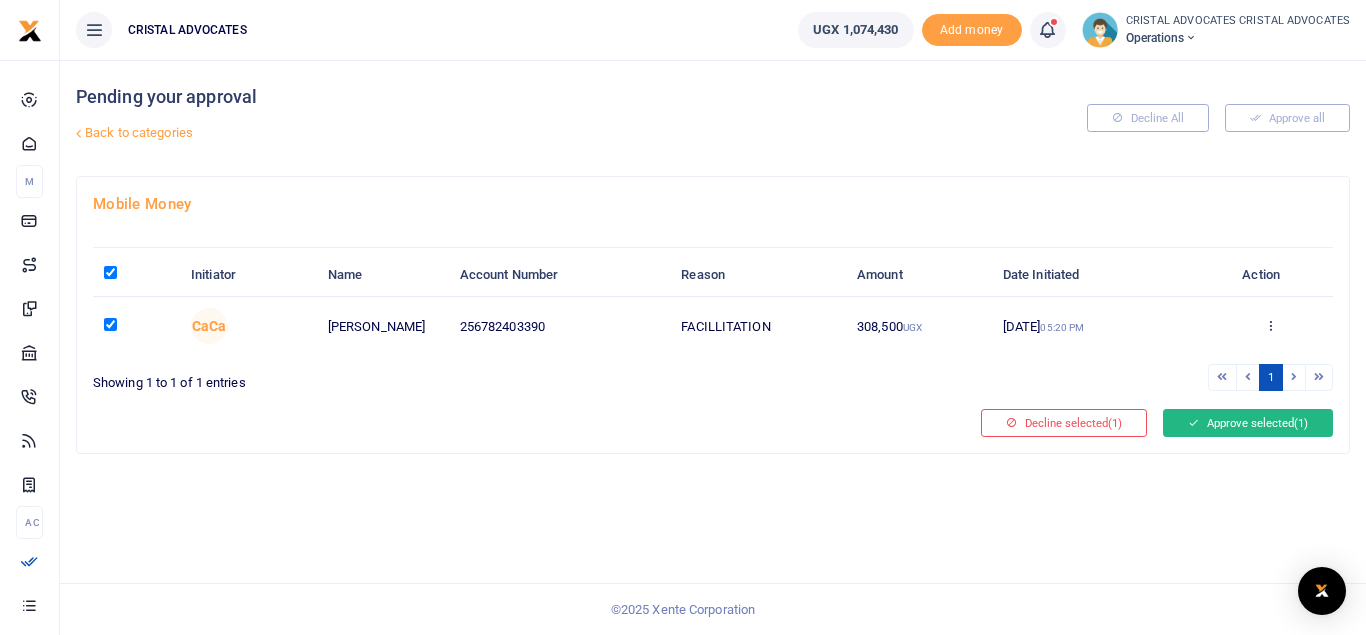 click on "Approve selected  (1)" at bounding box center [1248, 423] 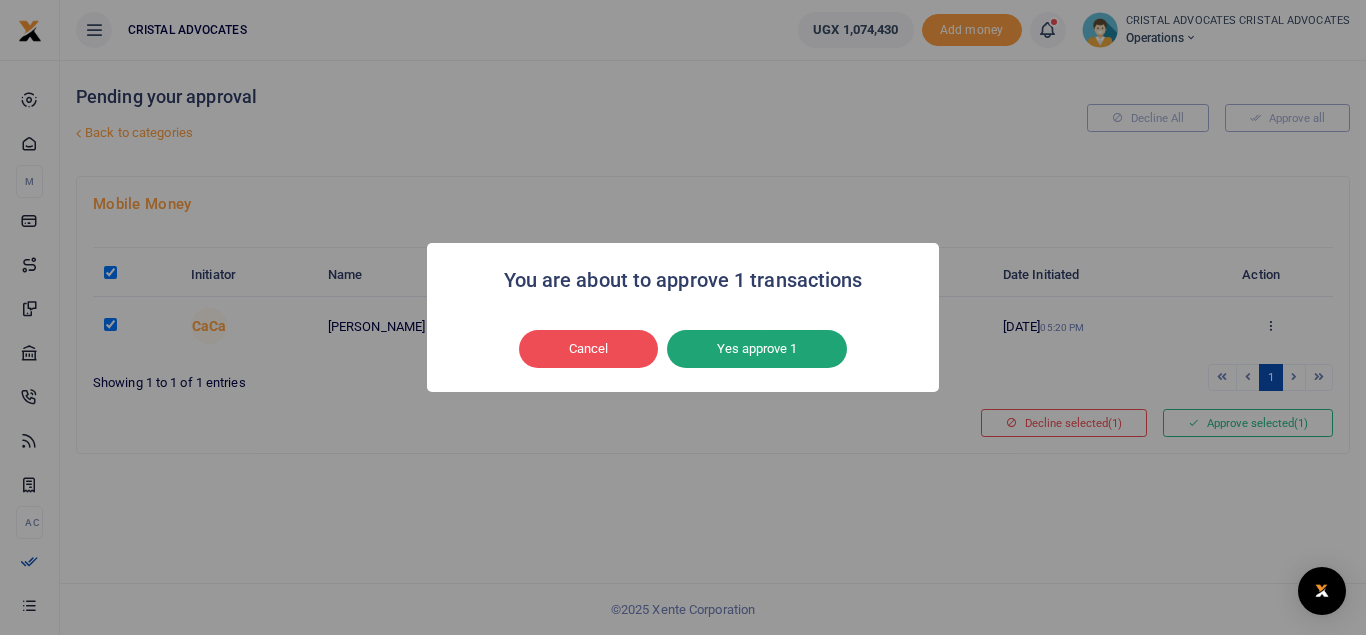click on "Yes approve 1" at bounding box center (757, 349) 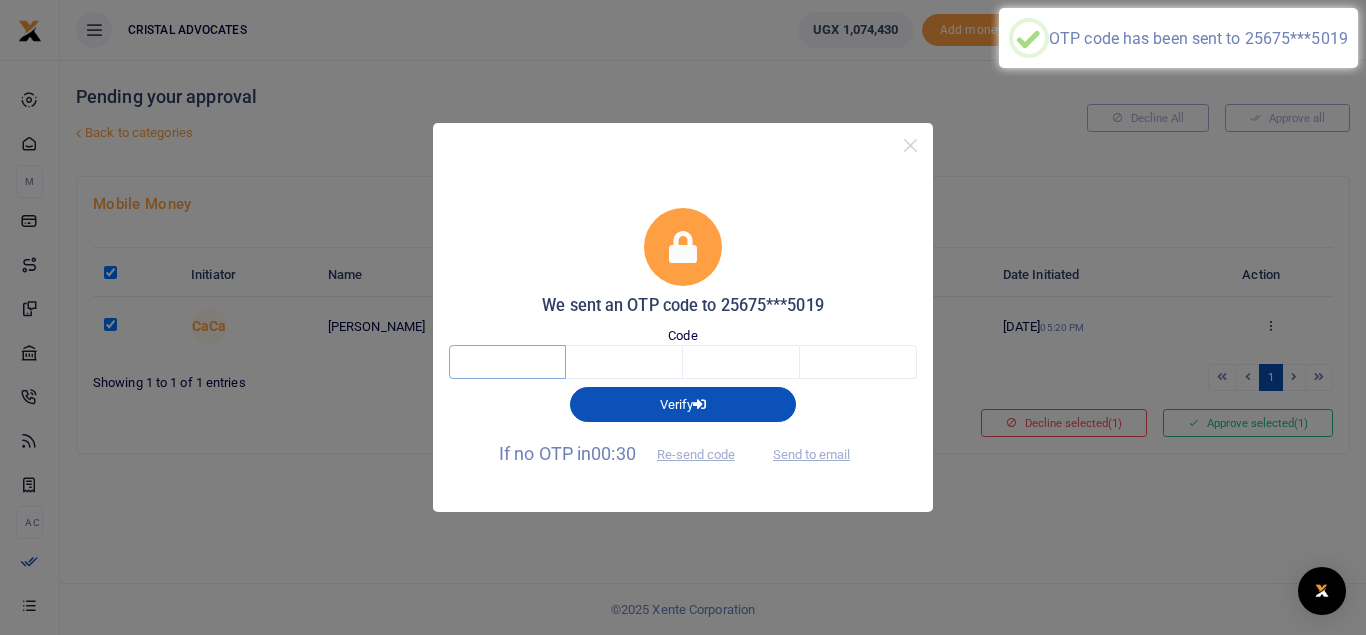 click at bounding box center [507, 362] 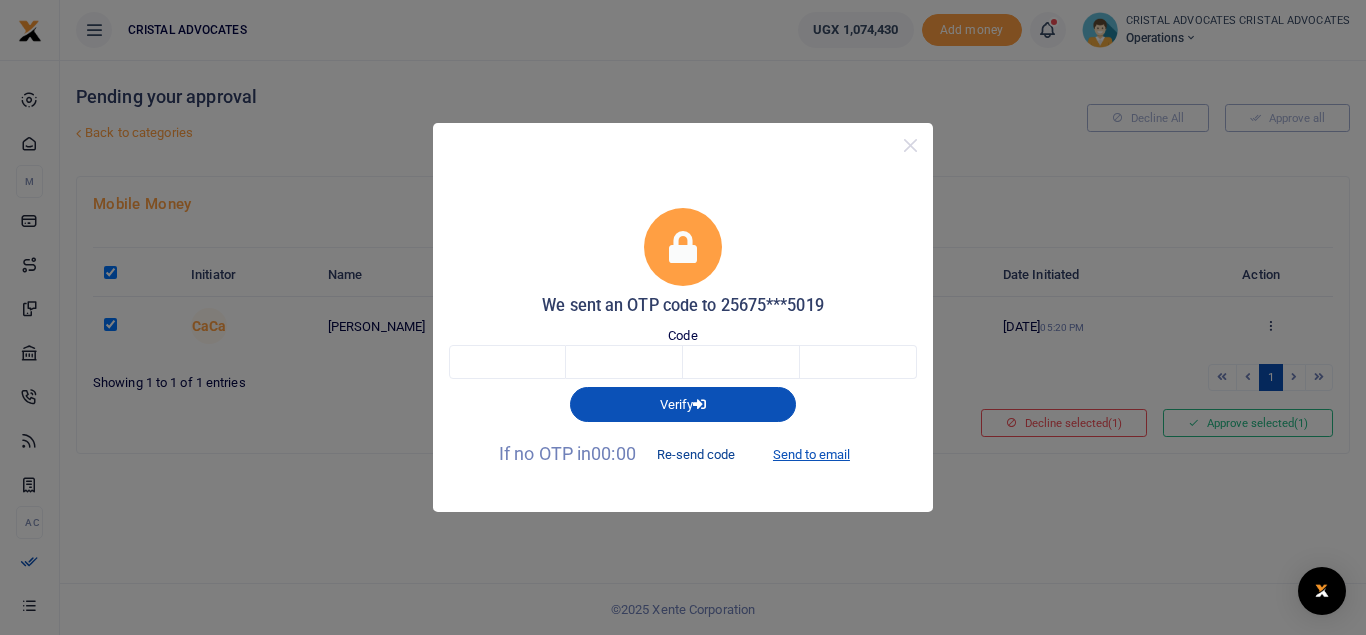 click on "Re-send code" at bounding box center [696, 455] 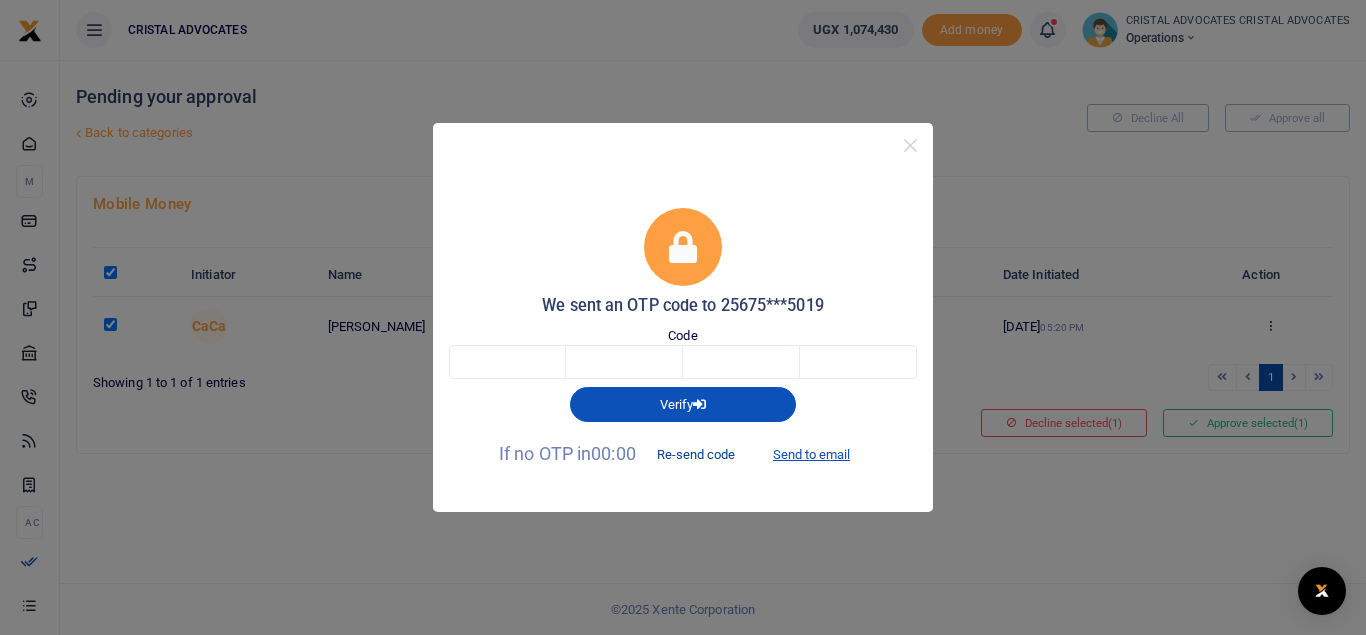 click on "Re-send code" at bounding box center [696, 455] 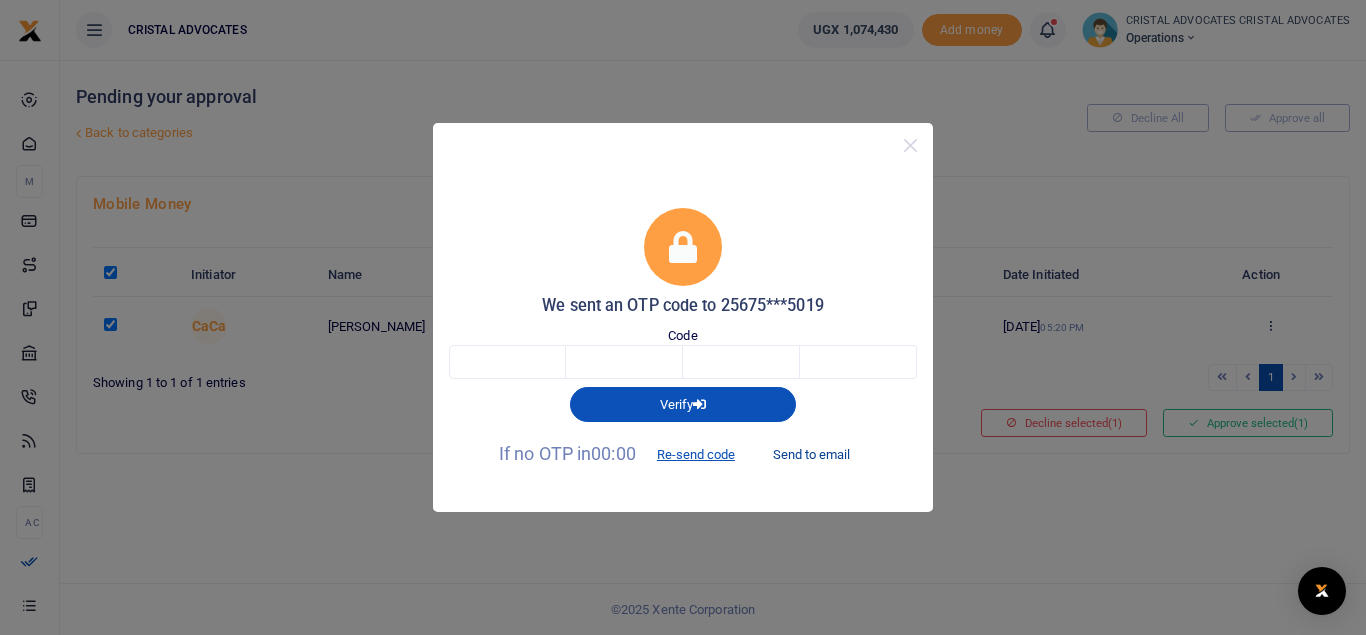 click on "Send to email" at bounding box center (811, 455) 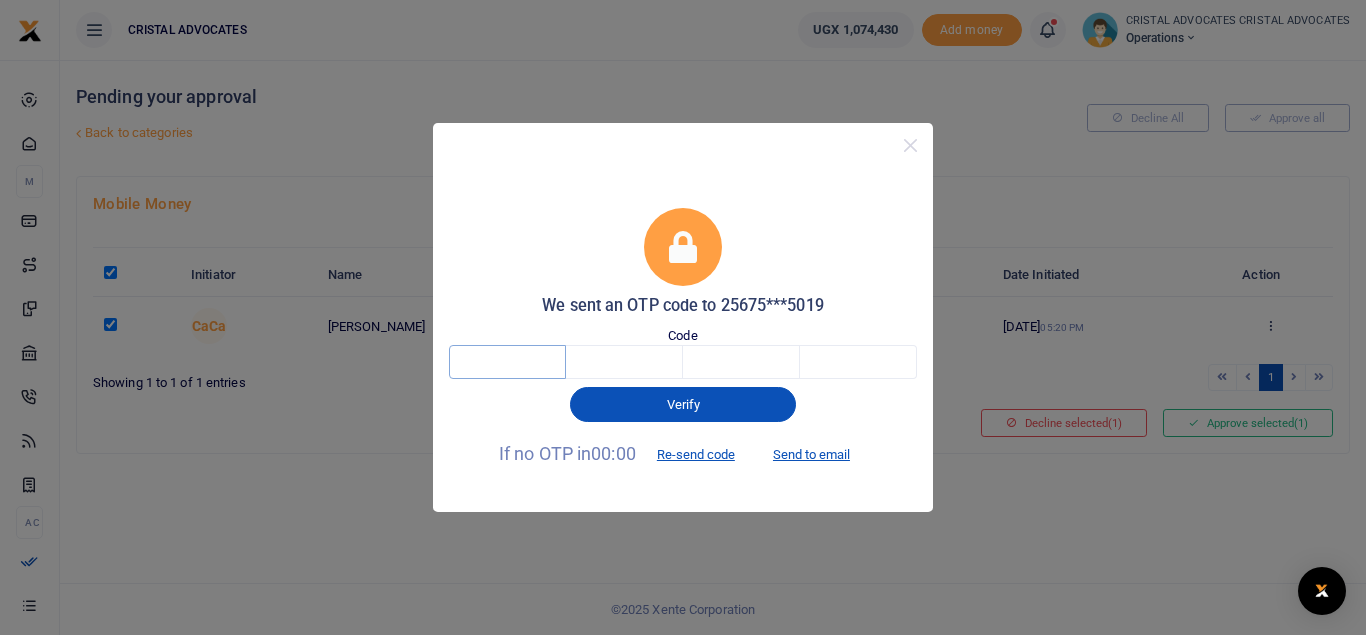 click at bounding box center [507, 362] 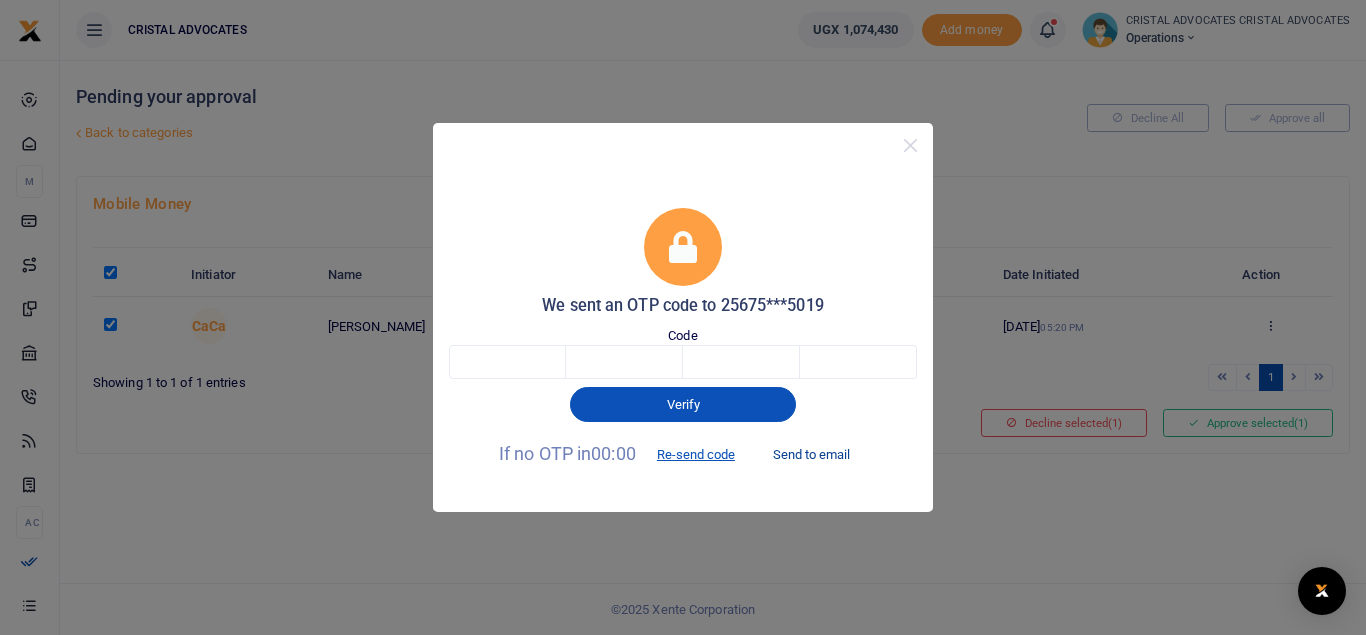 click on "Send to email" at bounding box center [811, 455] 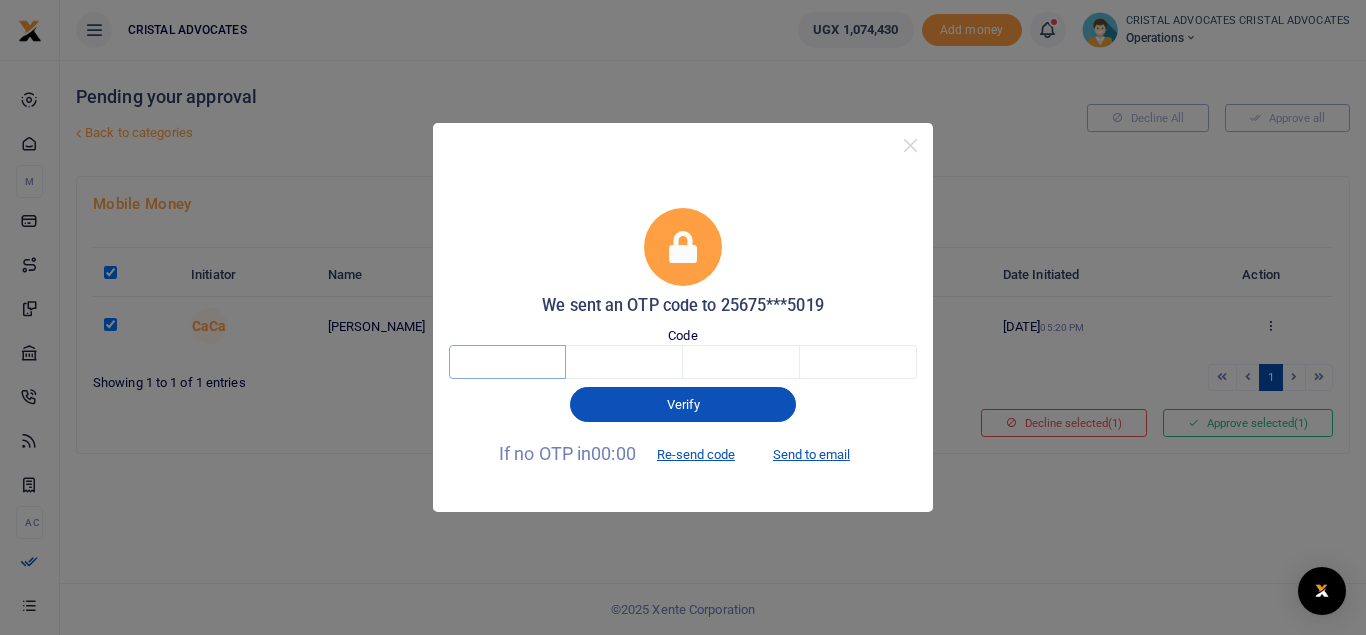 click at bounding box center [507, 362] 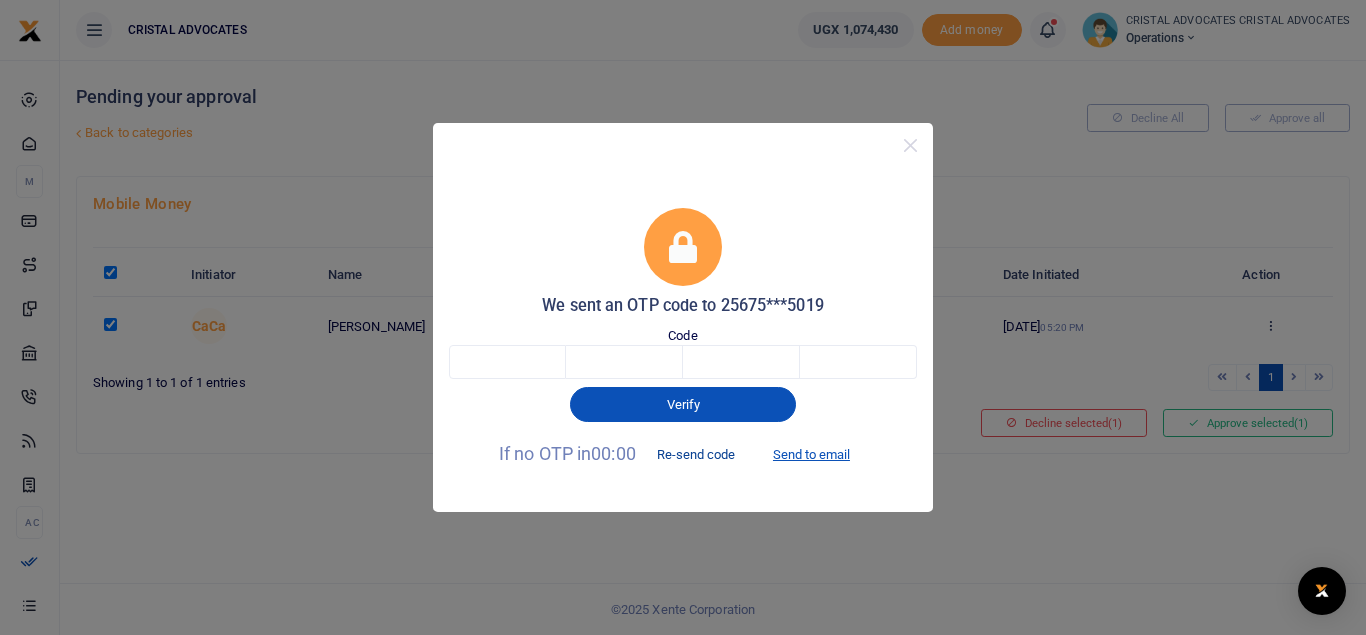 click on "Re-send code" at bounding box center (696, 455) 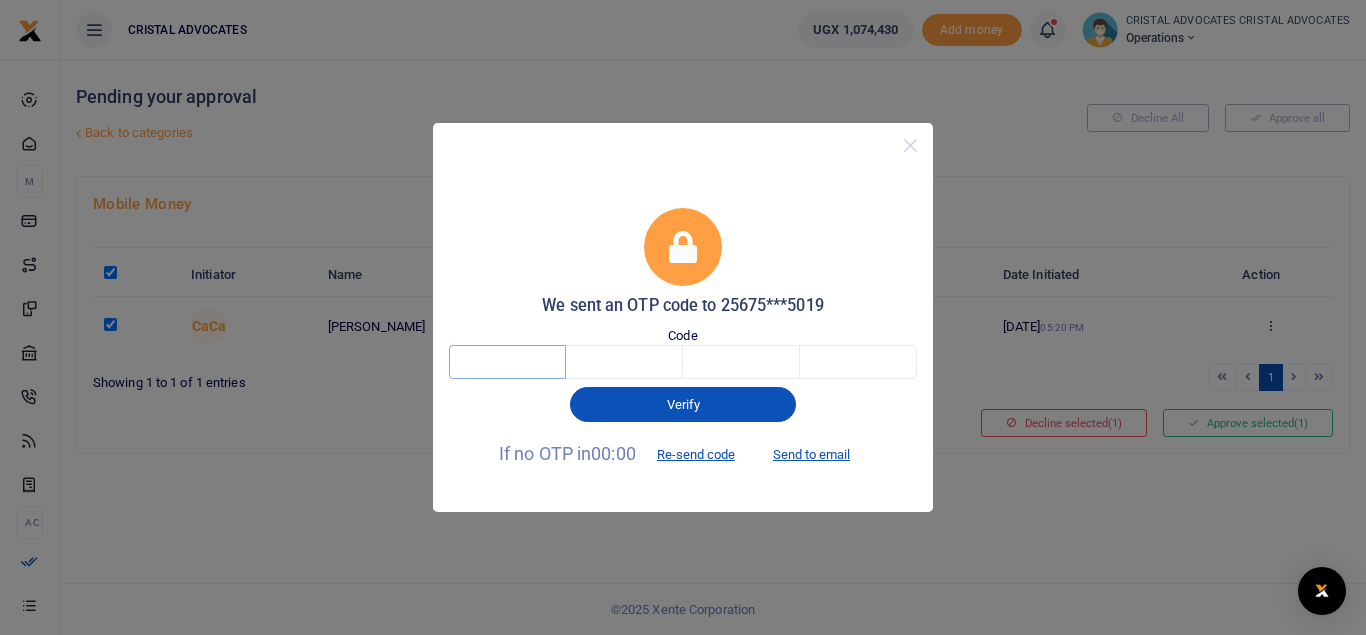 click at bounding box center (507, 362) 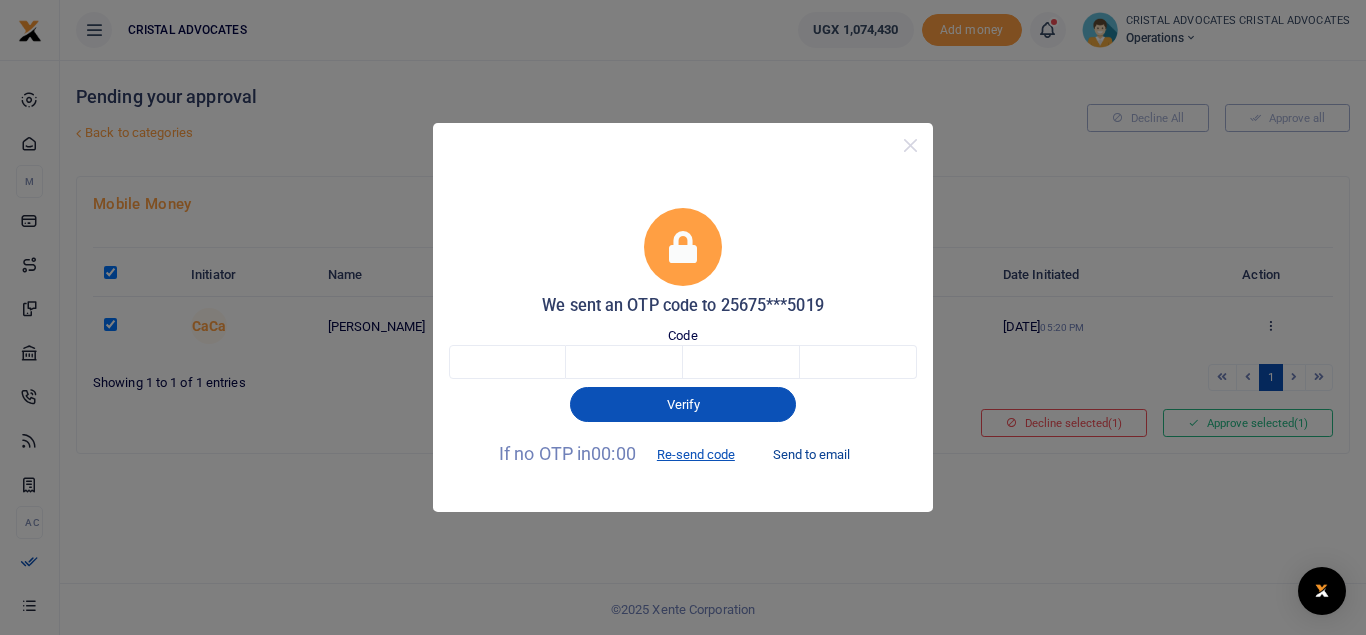 click on "Send to email" at bounding box center (811, 455) 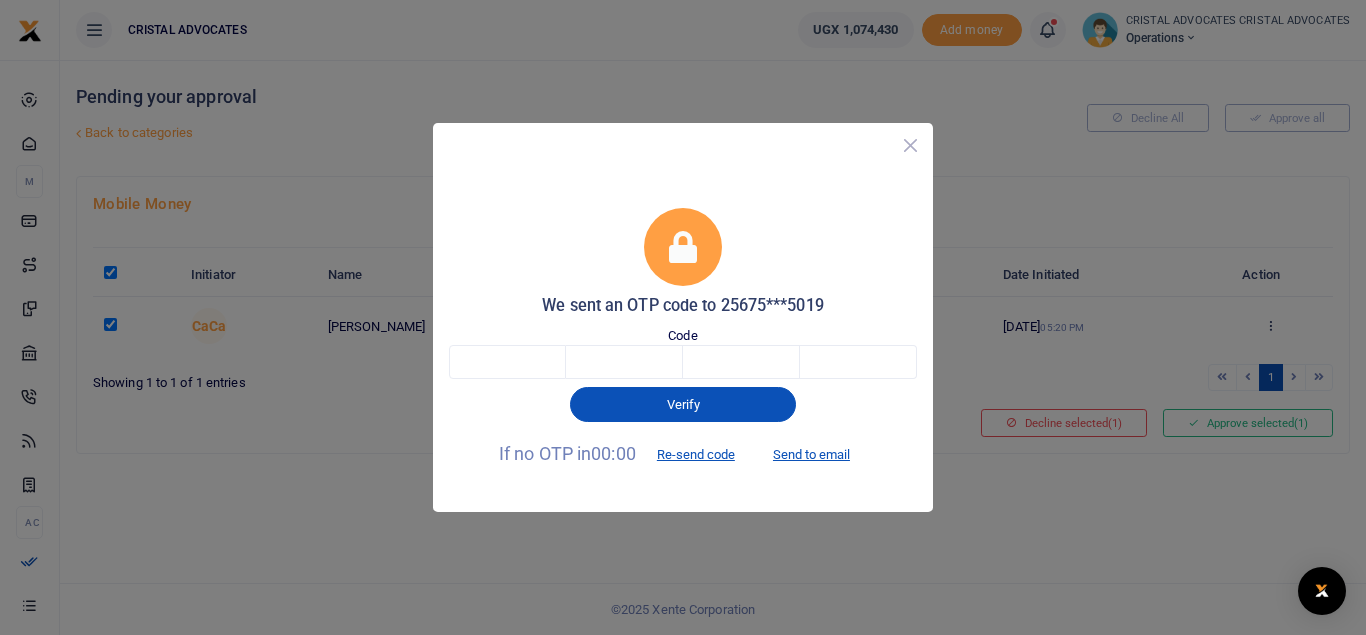 click at bounding box center [910, 145] 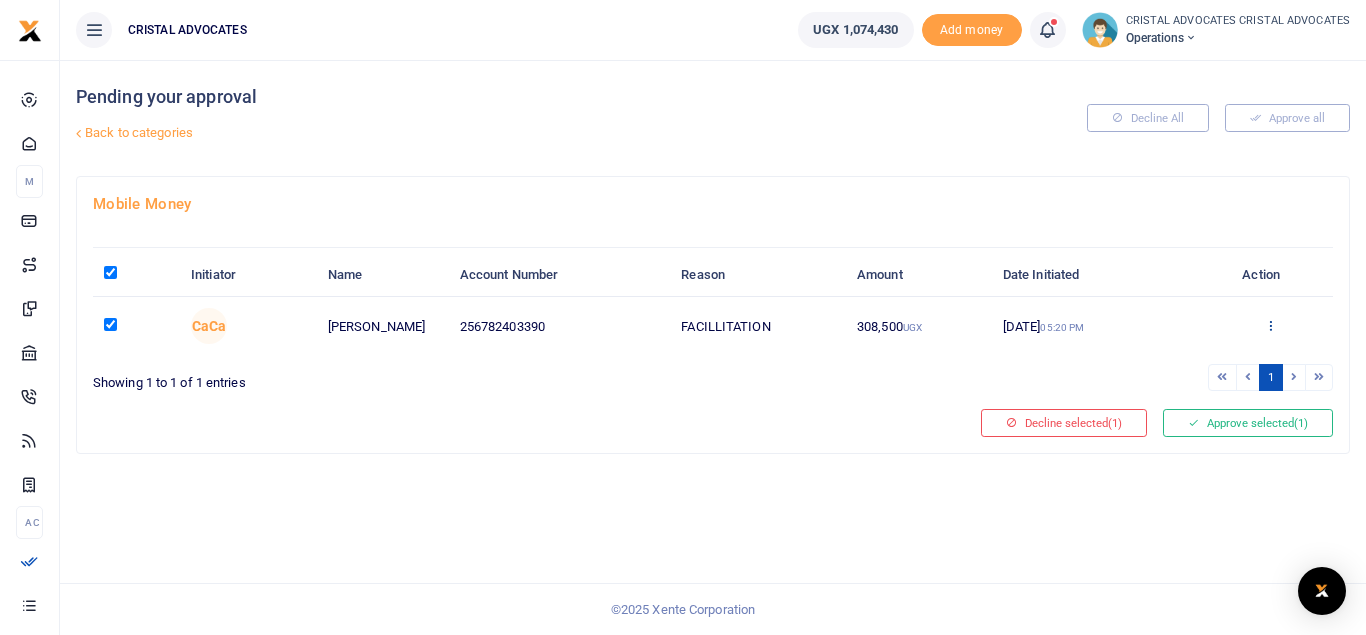 click at bounding box center (1270, 325) 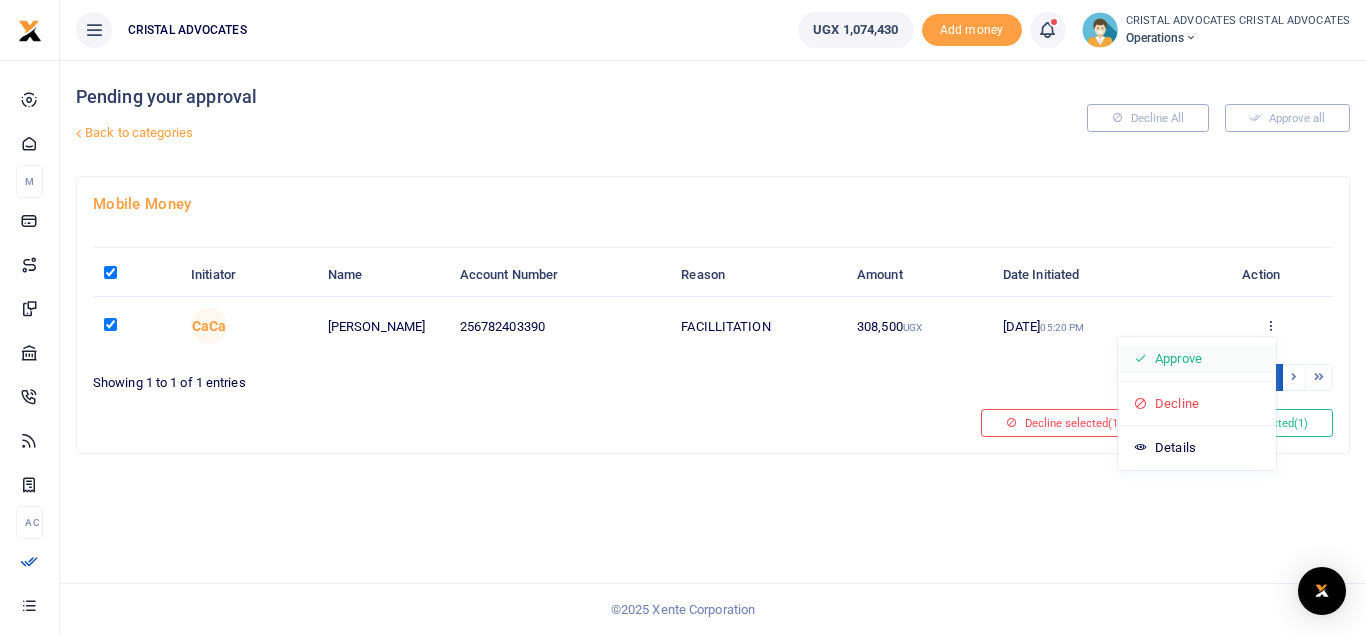 click on "Approve" at bounding box center (1197, 359) 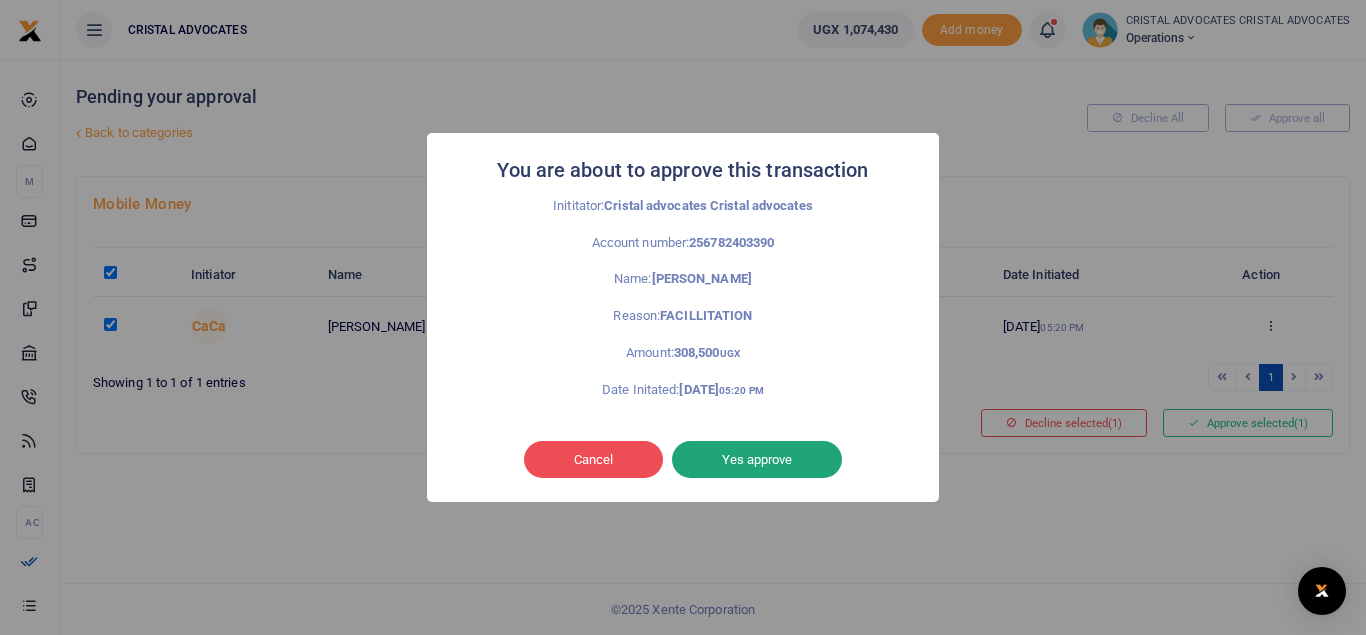 click on "Yes approve" at bounding box center [757, 460] 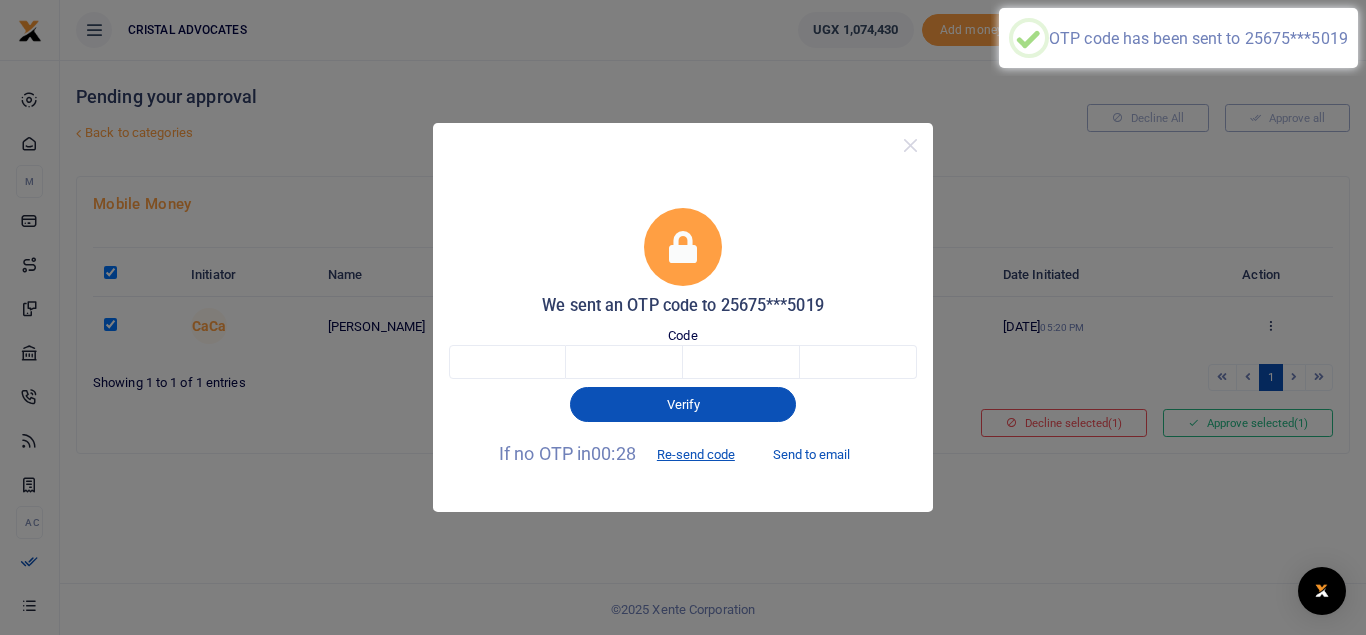 click on "Send to email" at bounding box center (811, 455) 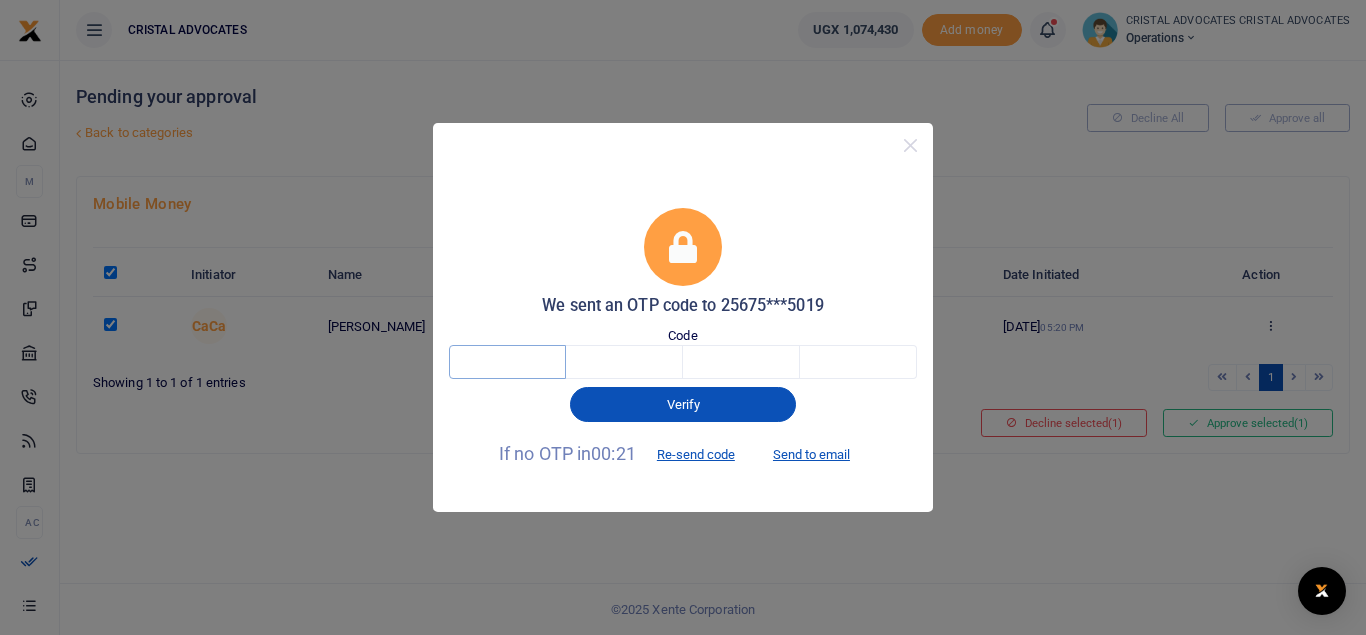 click at bounding box center [507, 362] 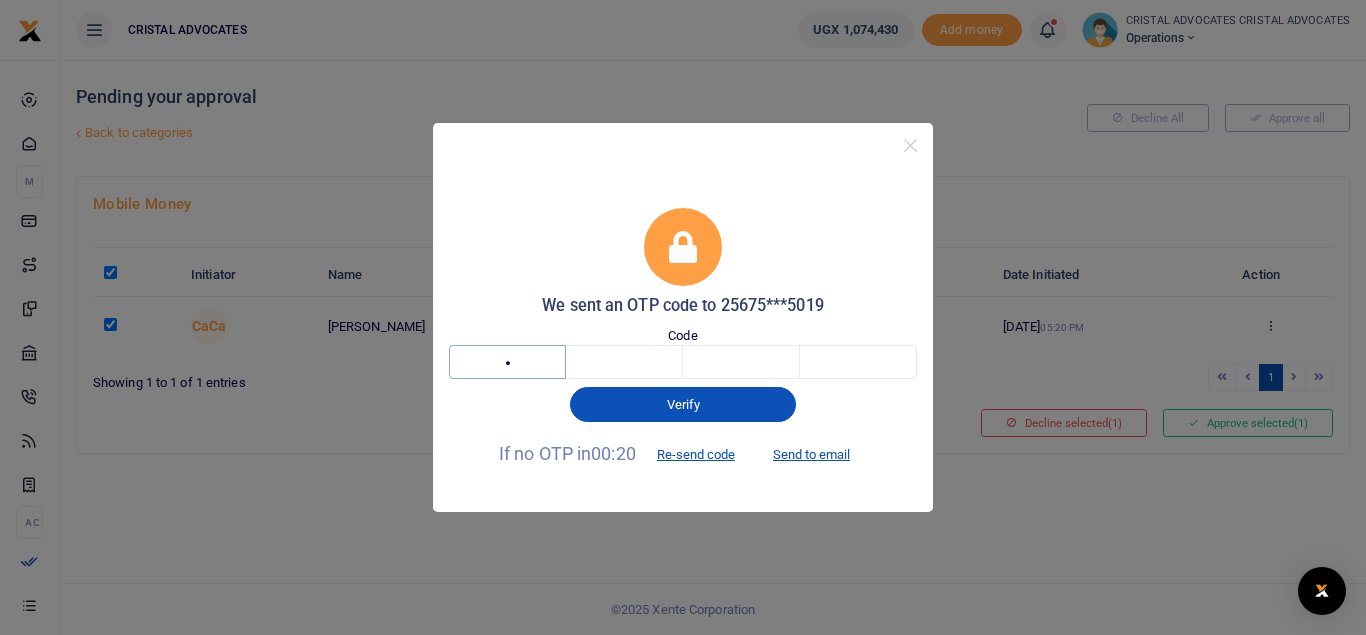 type on "8" 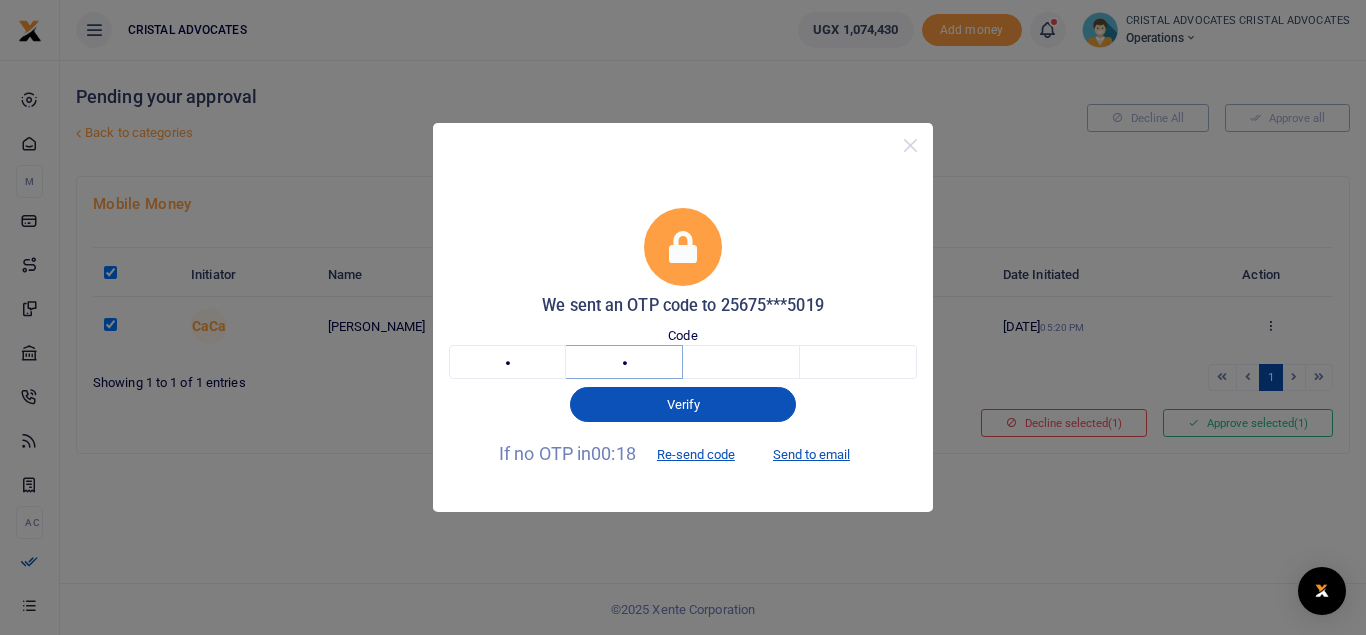 type on "6" 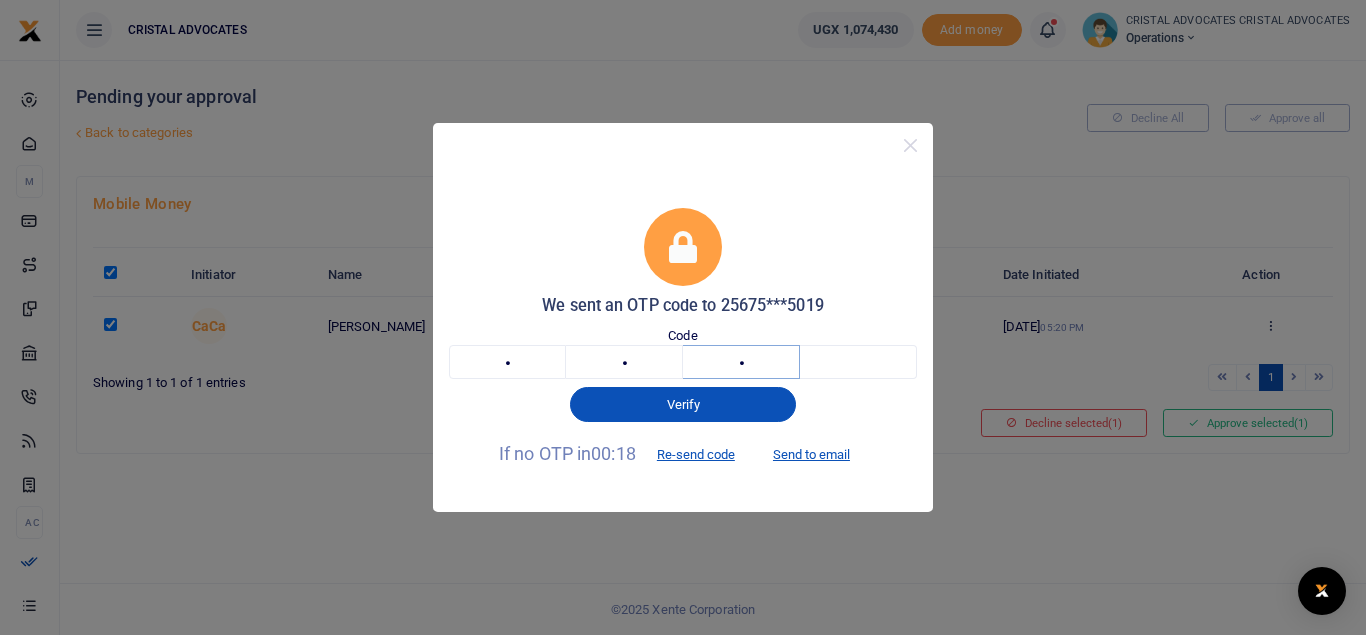 type on "4" 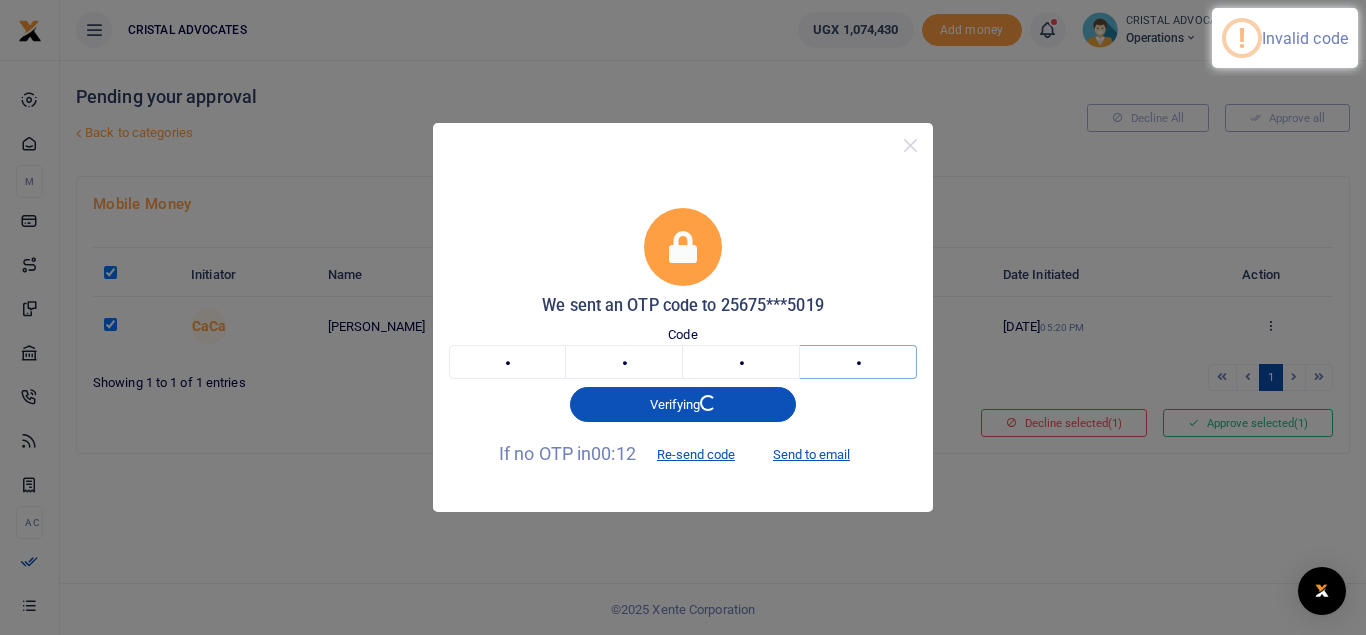 type on "3" 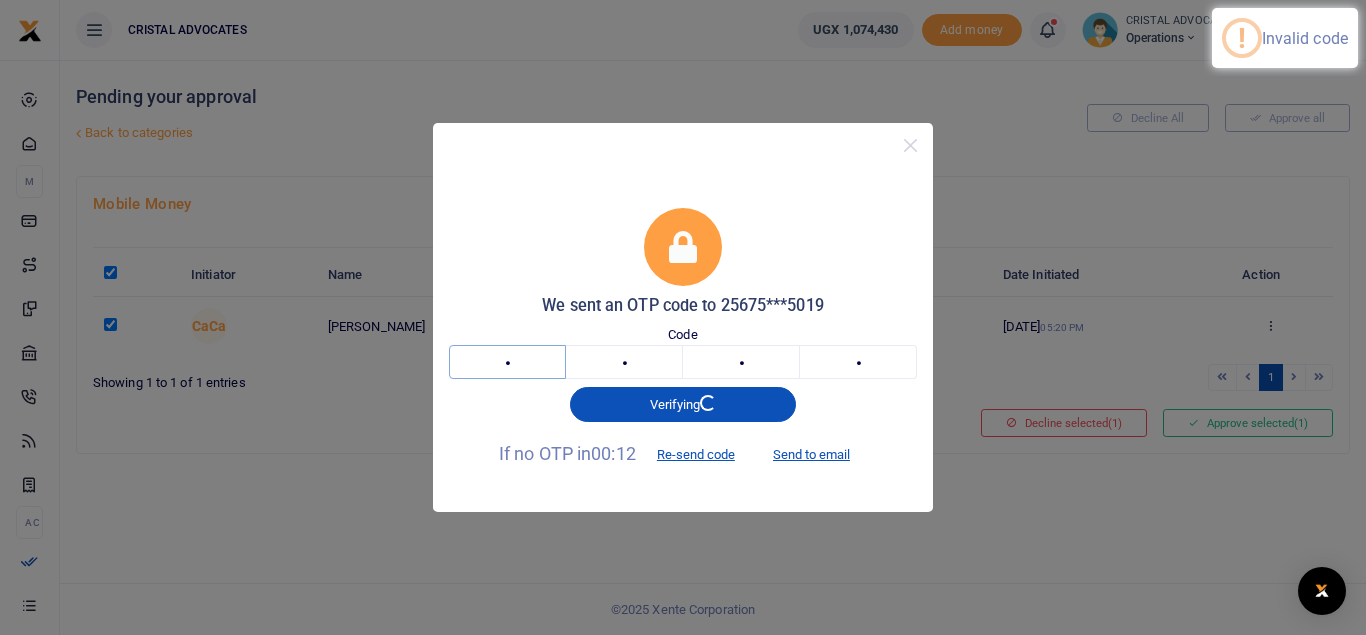 click on "8" at bounding box center [507, 362] 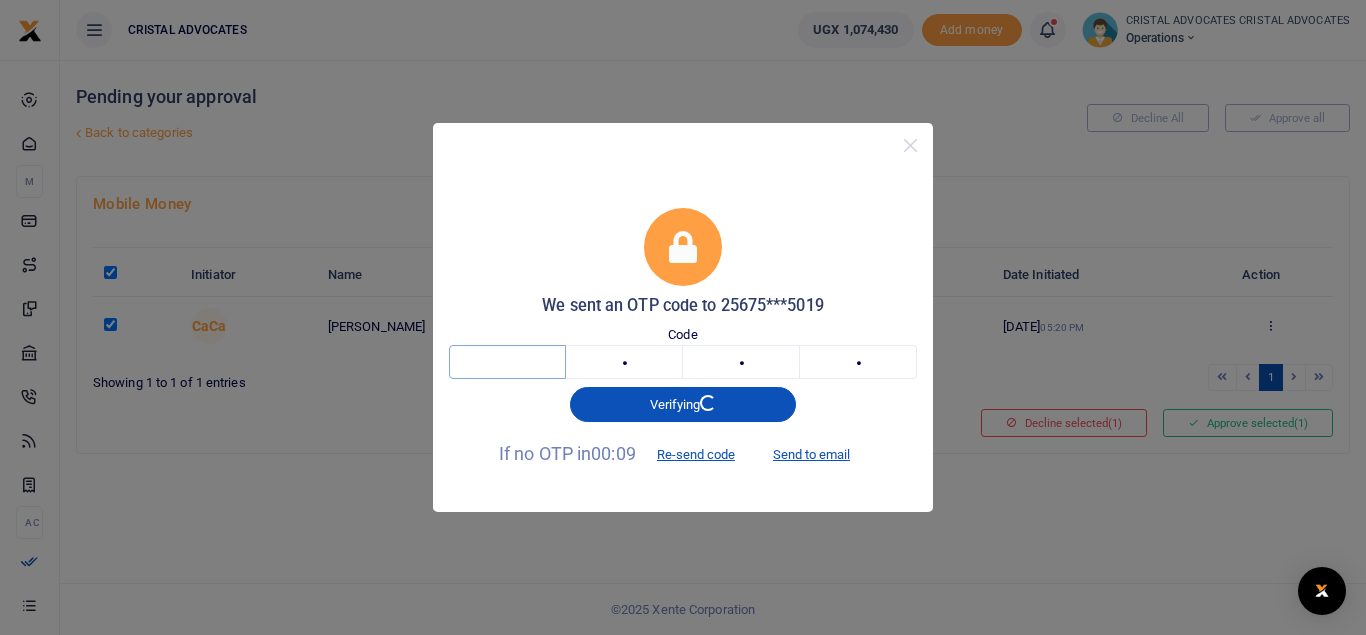 type 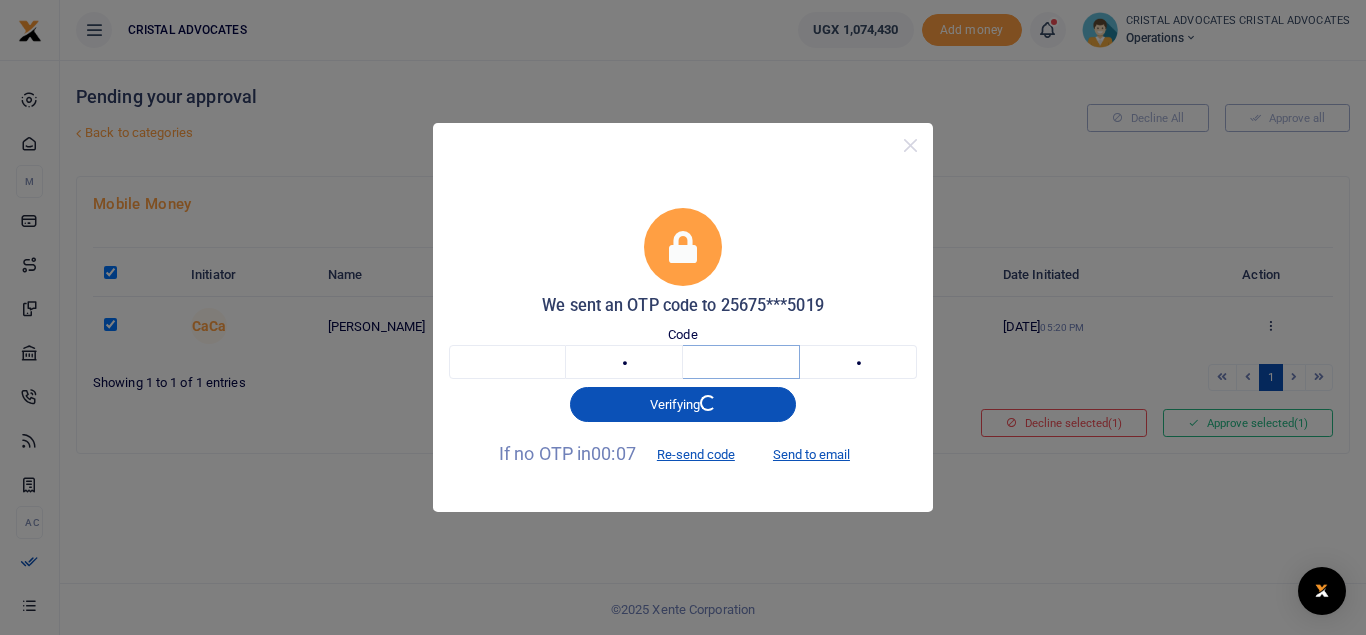 type 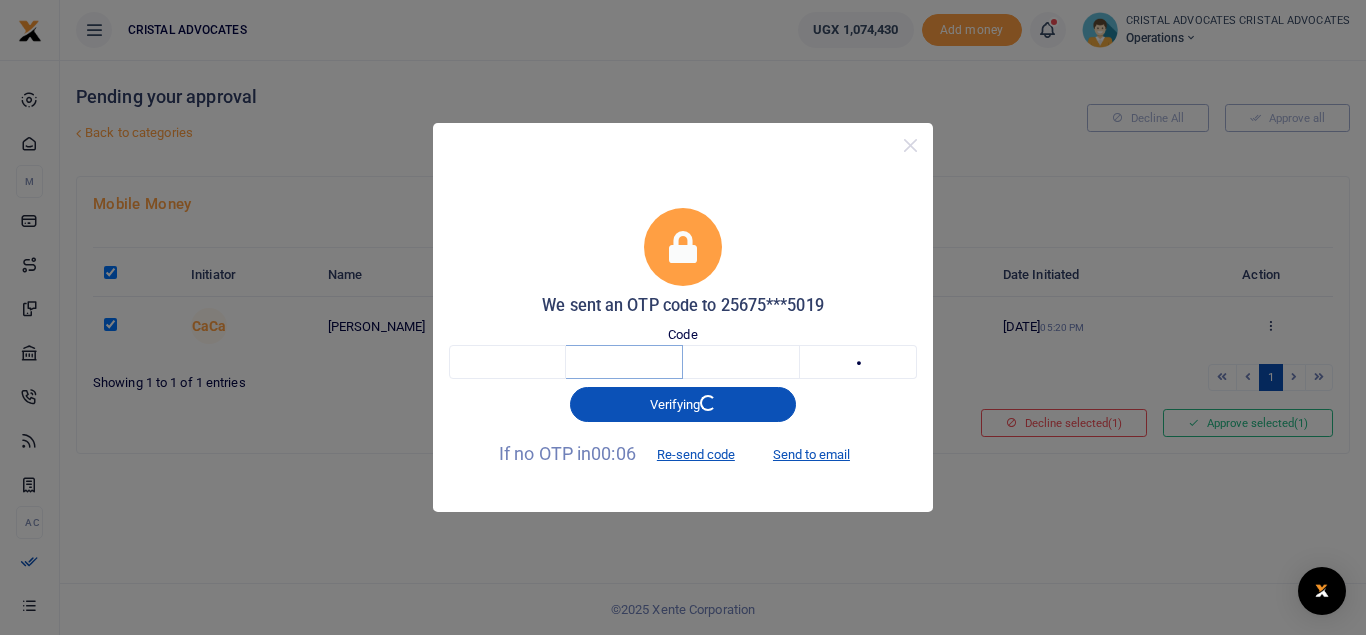 type 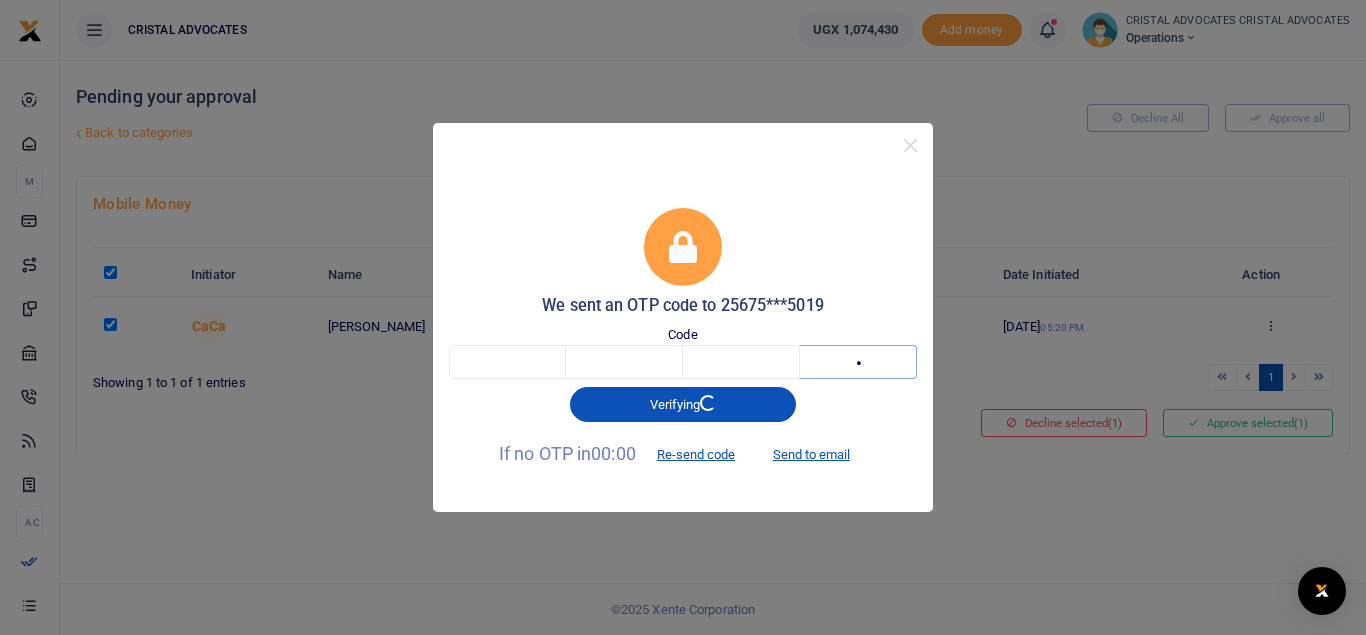 click on "3" at bounding box center (858, 362) 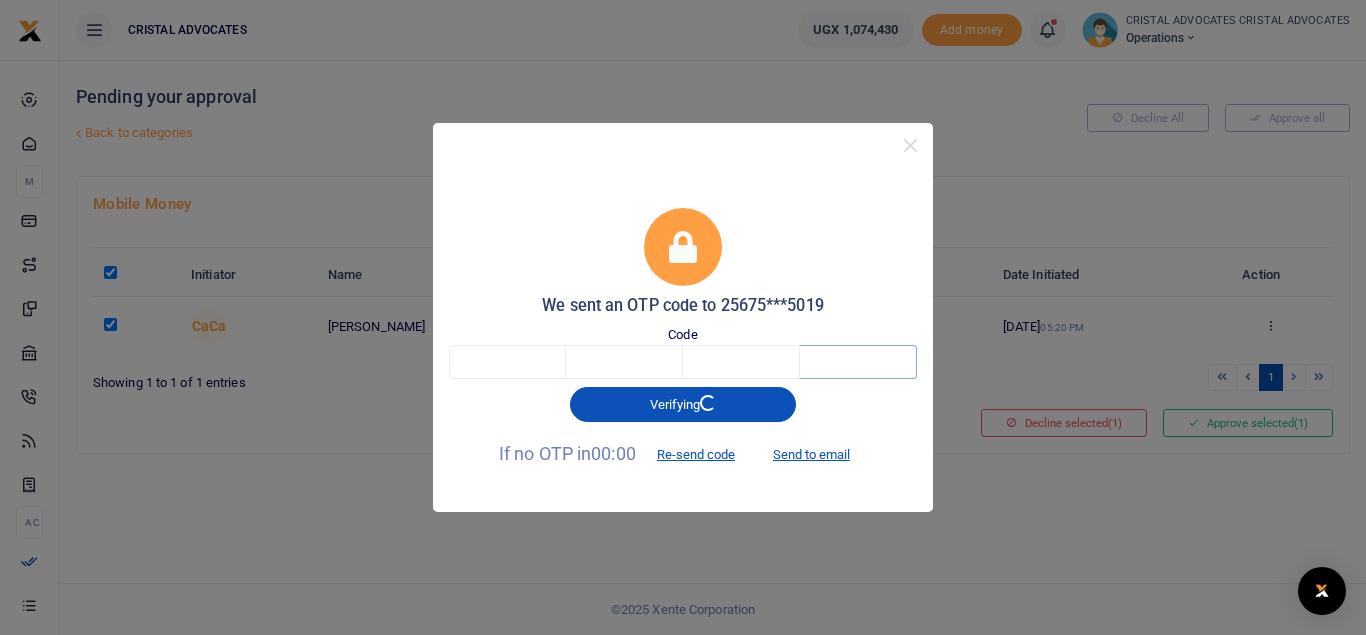 type 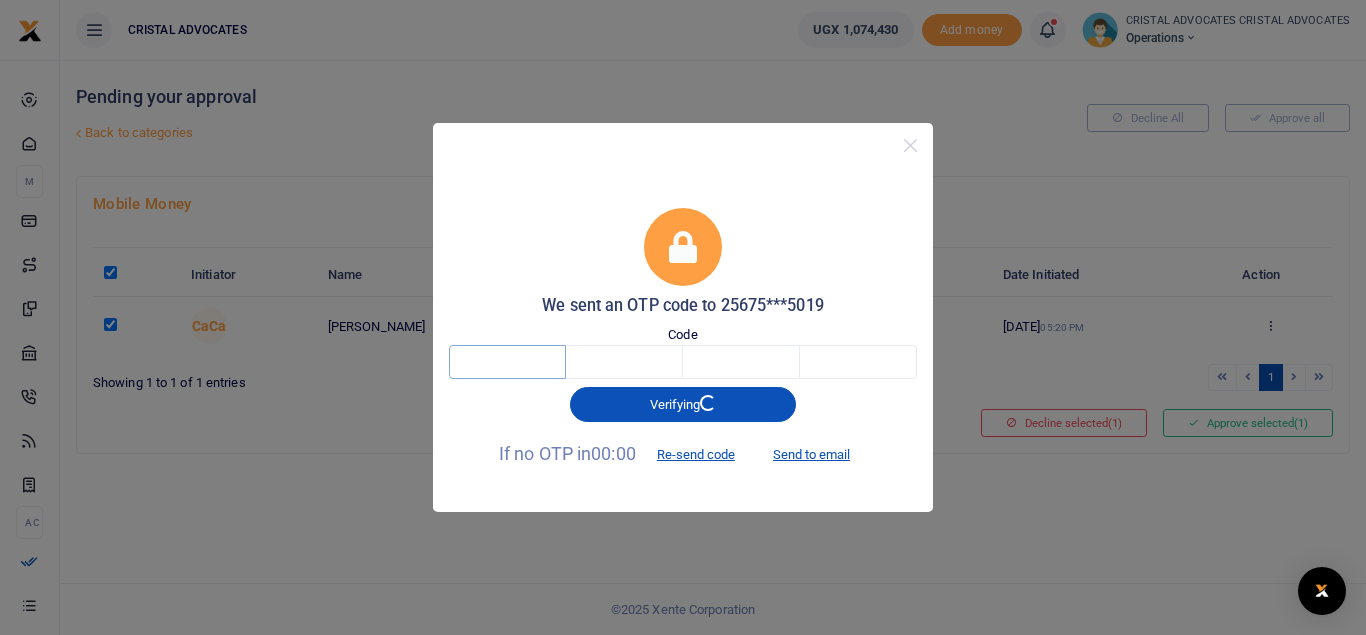 click at bounding box center [507, 362] 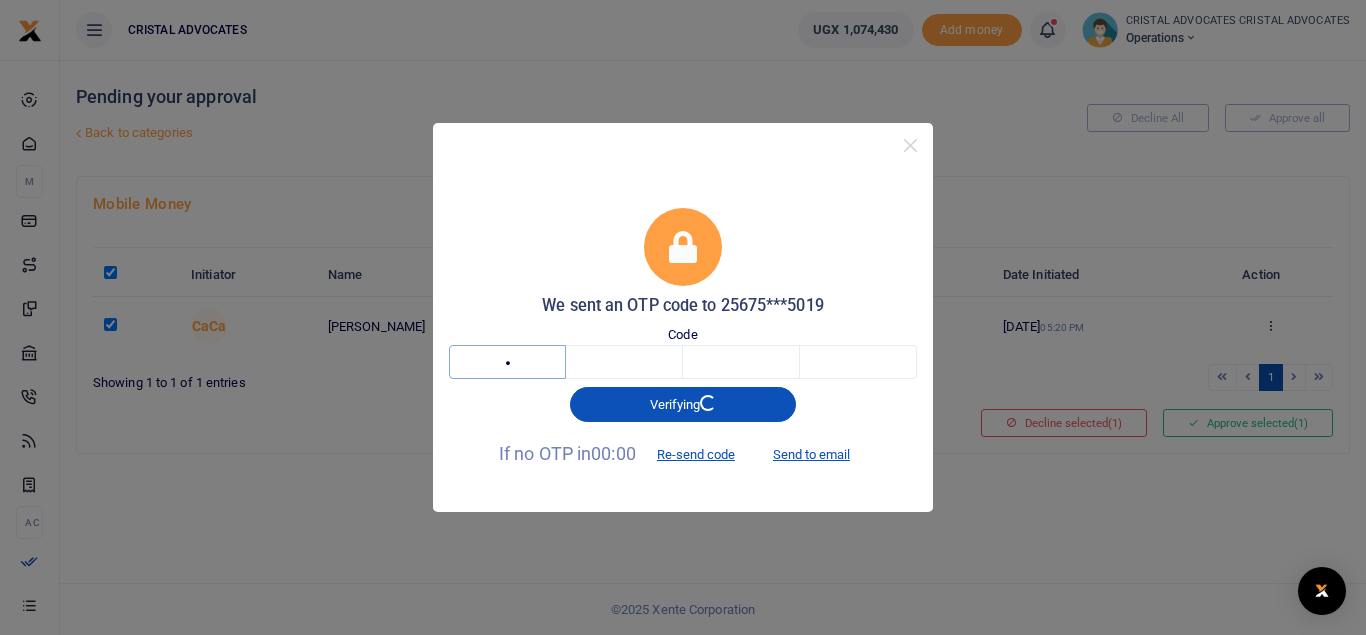 type on "8" 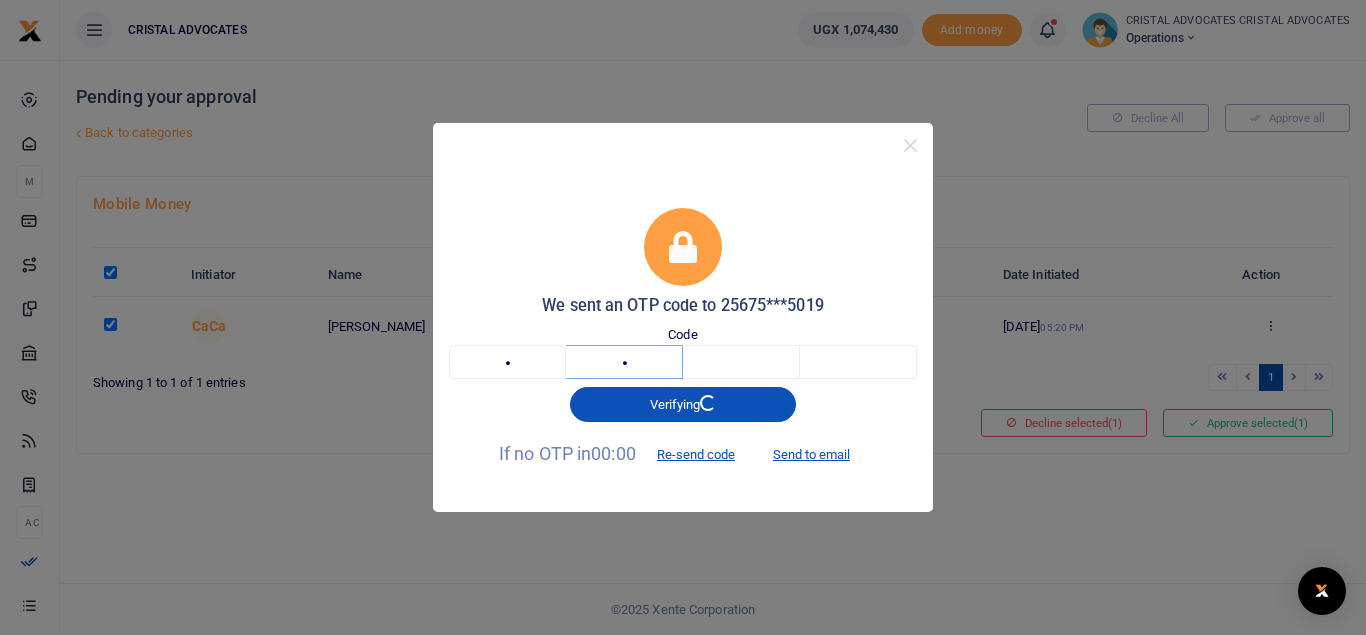 type on "7" 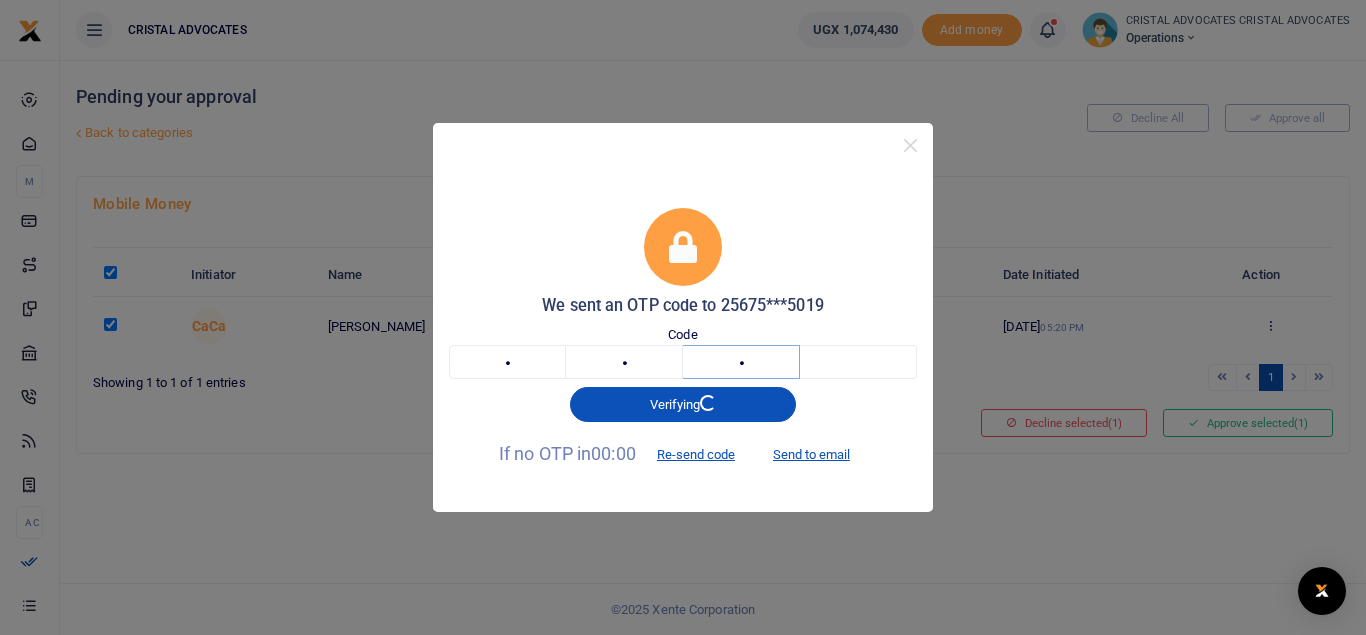 type on "2" 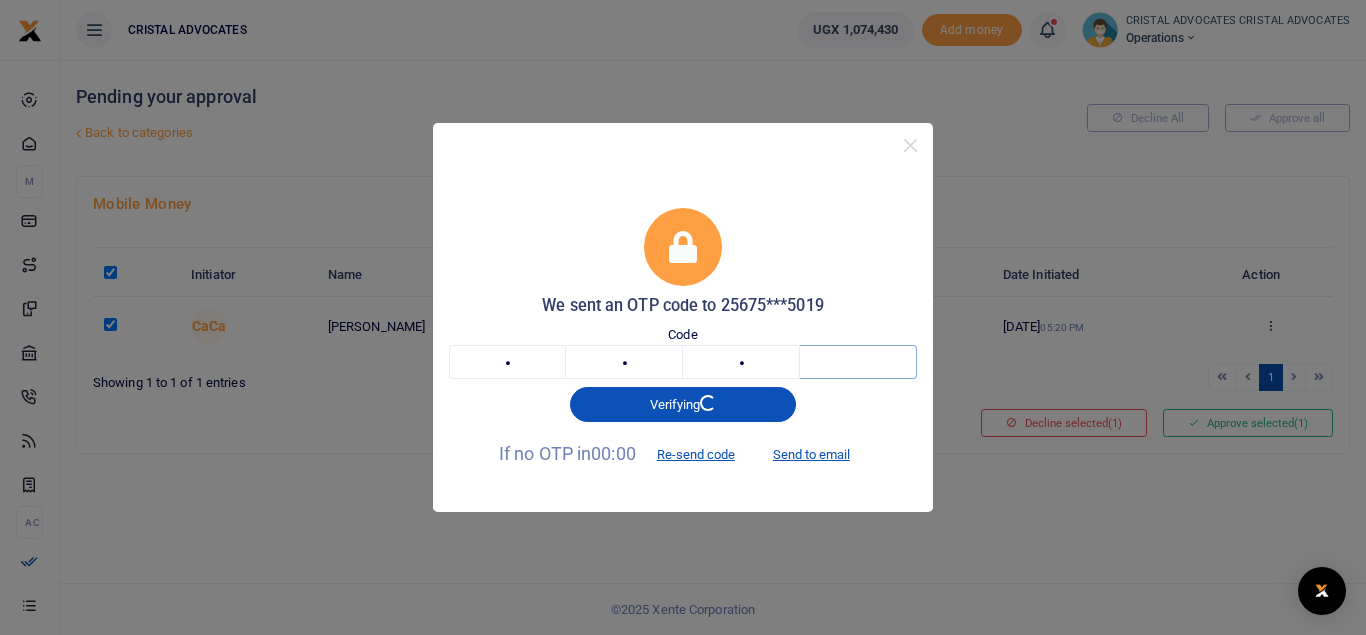 type on "6" 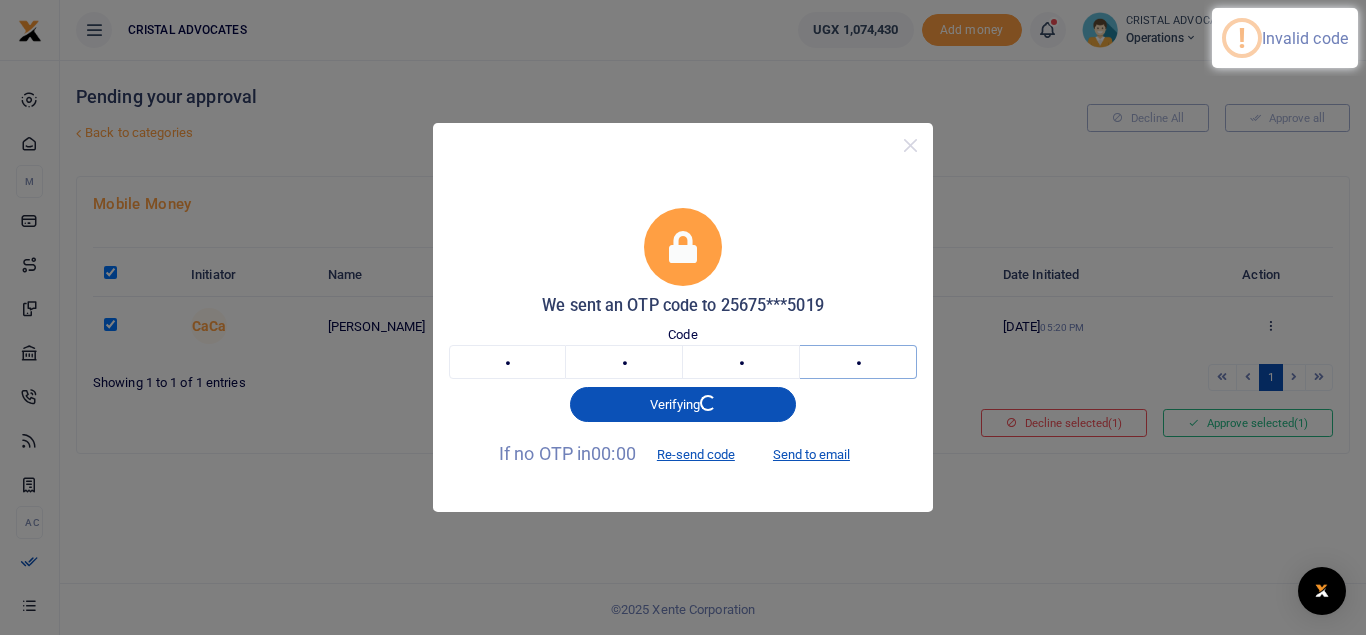 type 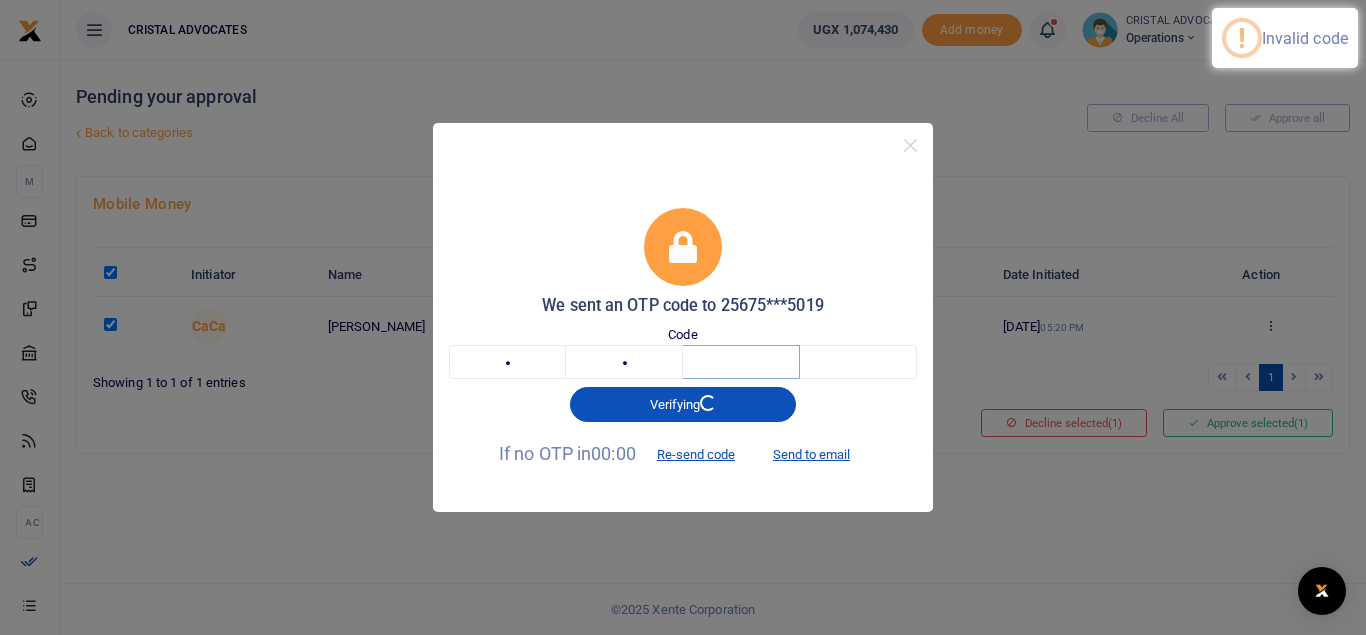 type 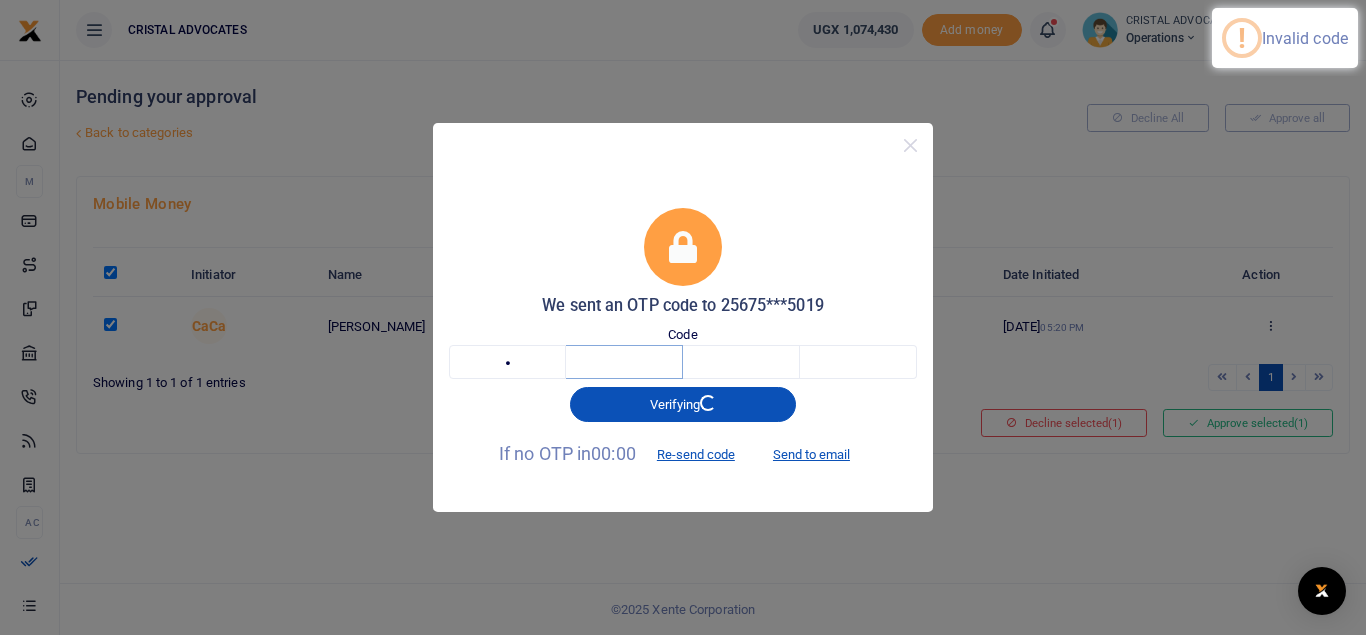 type 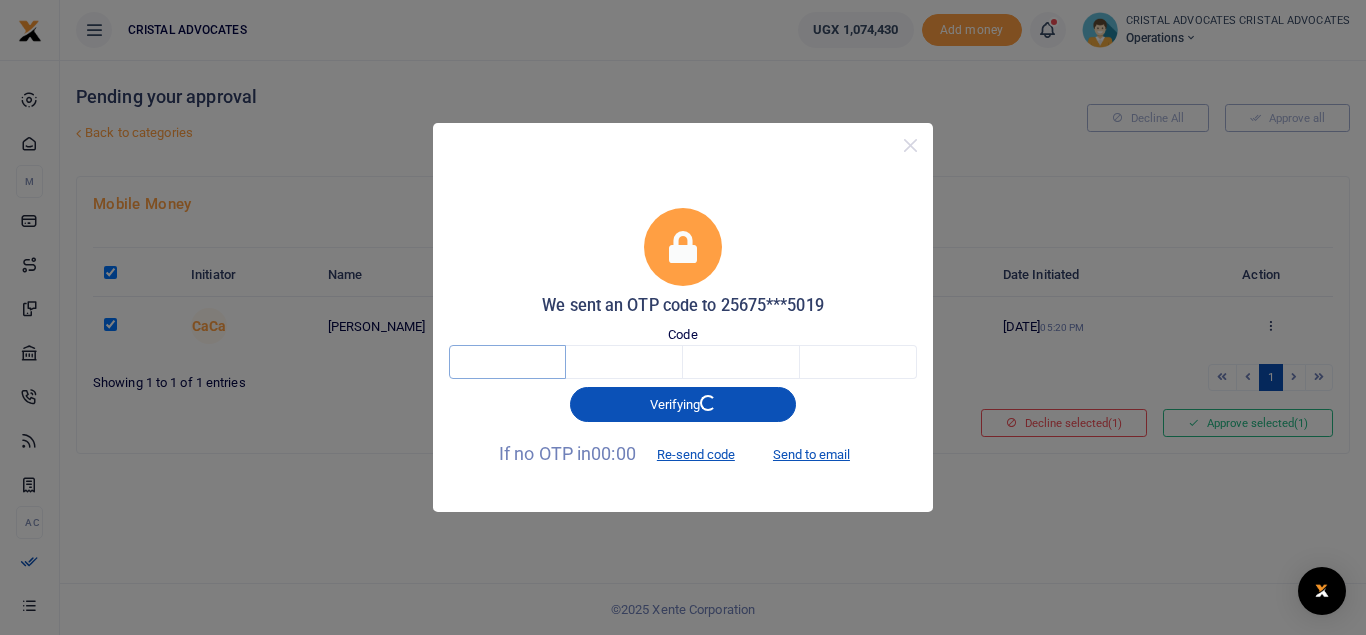 type 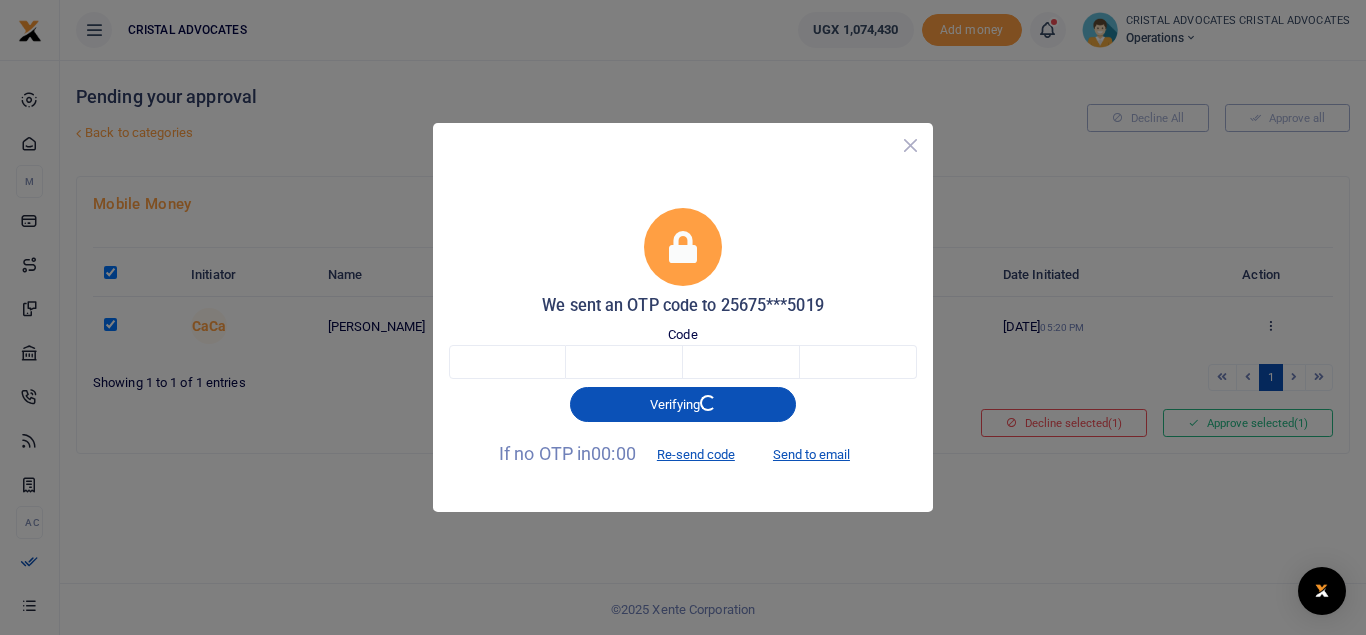 click at bounding box center [910, 145] 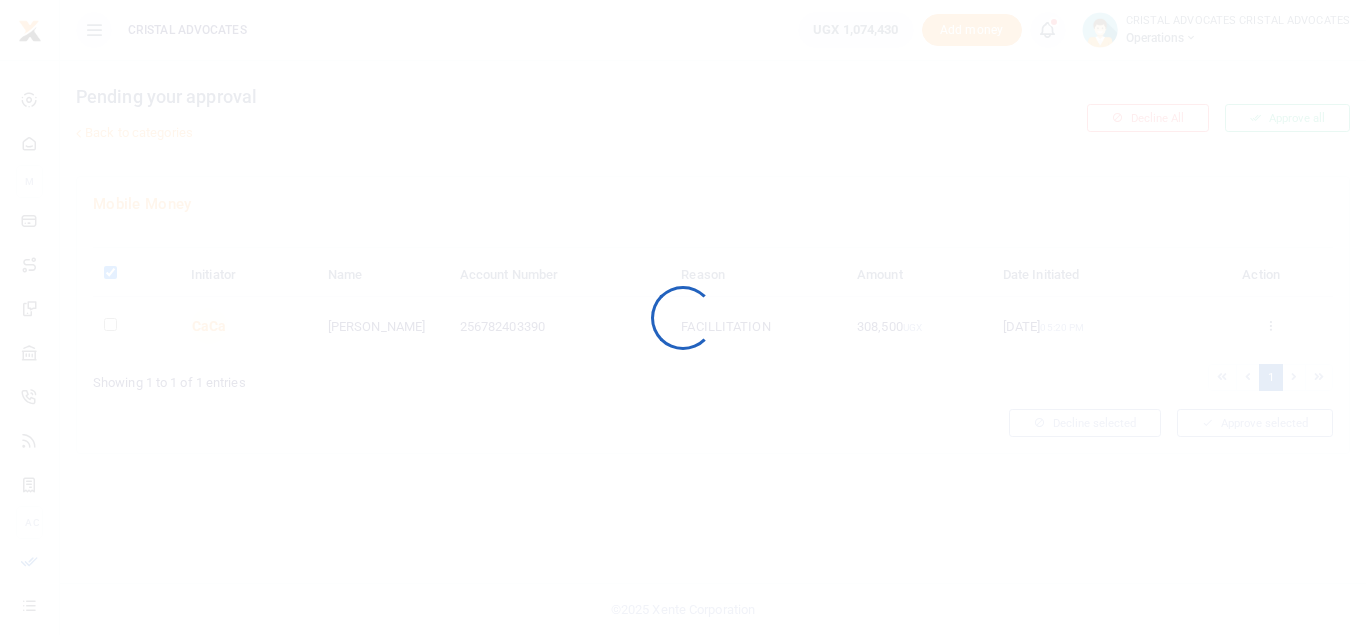 scroll, scrollTop: 0, scrollLeft: 0, axis: both 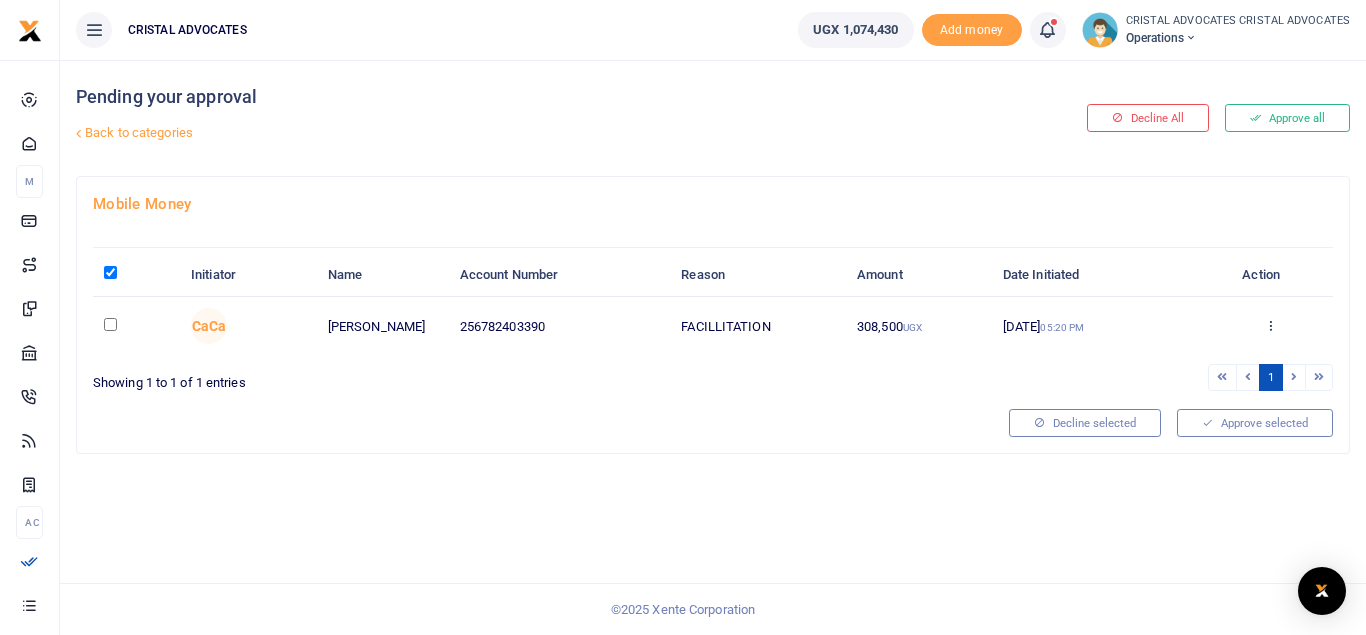 click at bounding box center [110, 324] 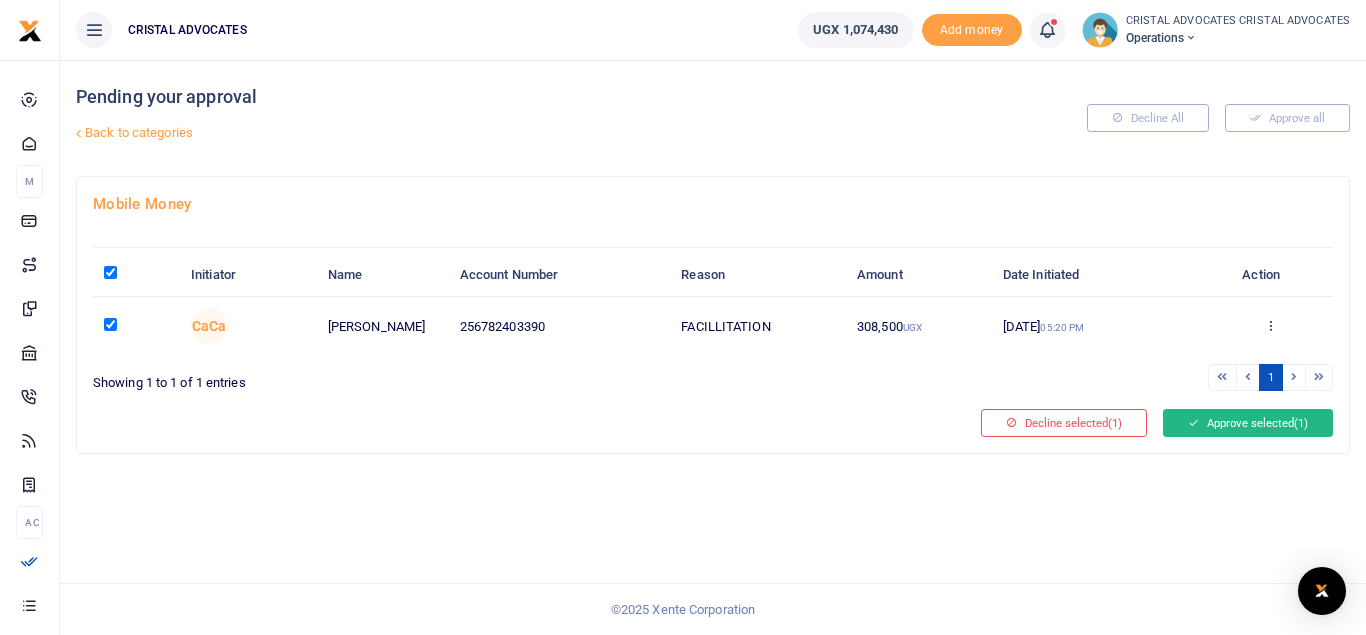 click on "Approve selected  (1)" at bounding box center (1248, 423) 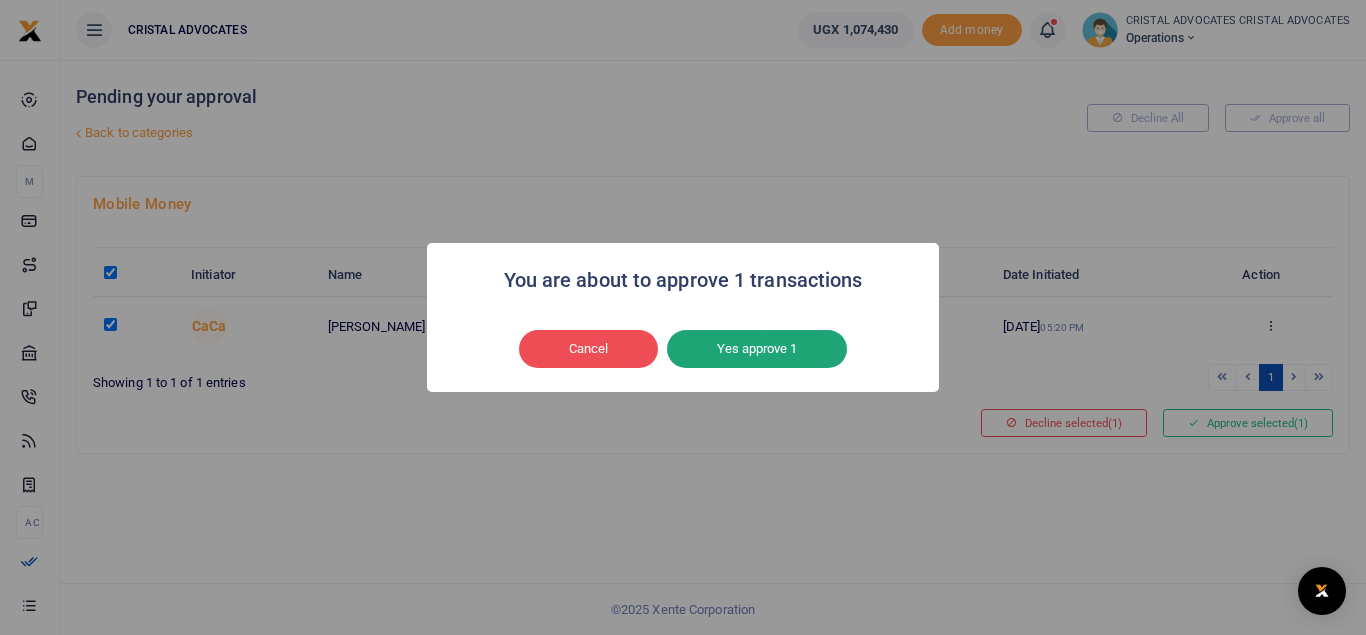 click on "Yes approve 1" at bounding box center [757, 349] 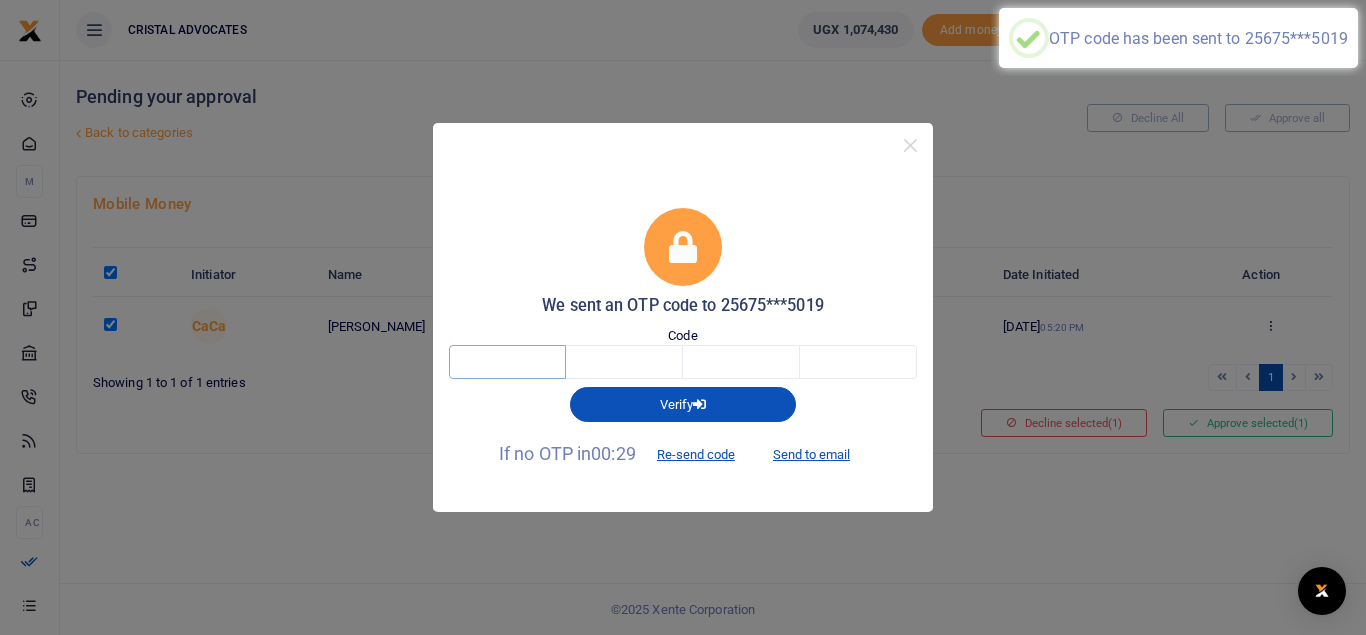 click at bounding box center [507, 362] 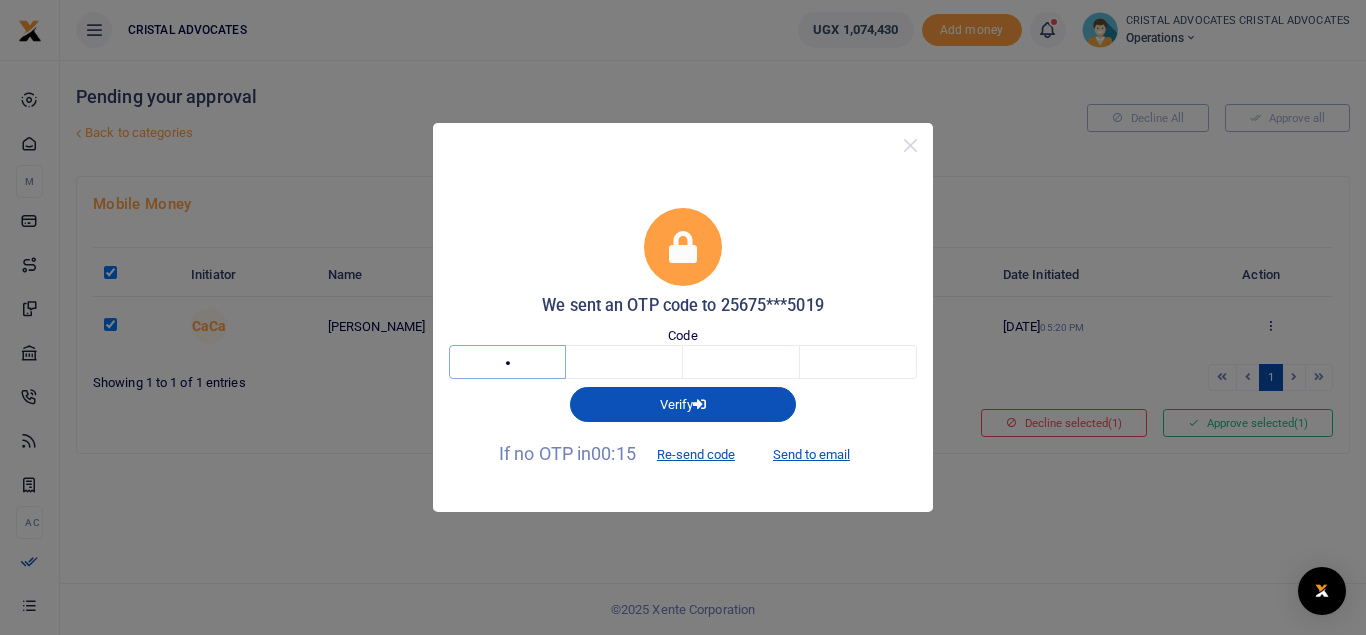 type on "5" 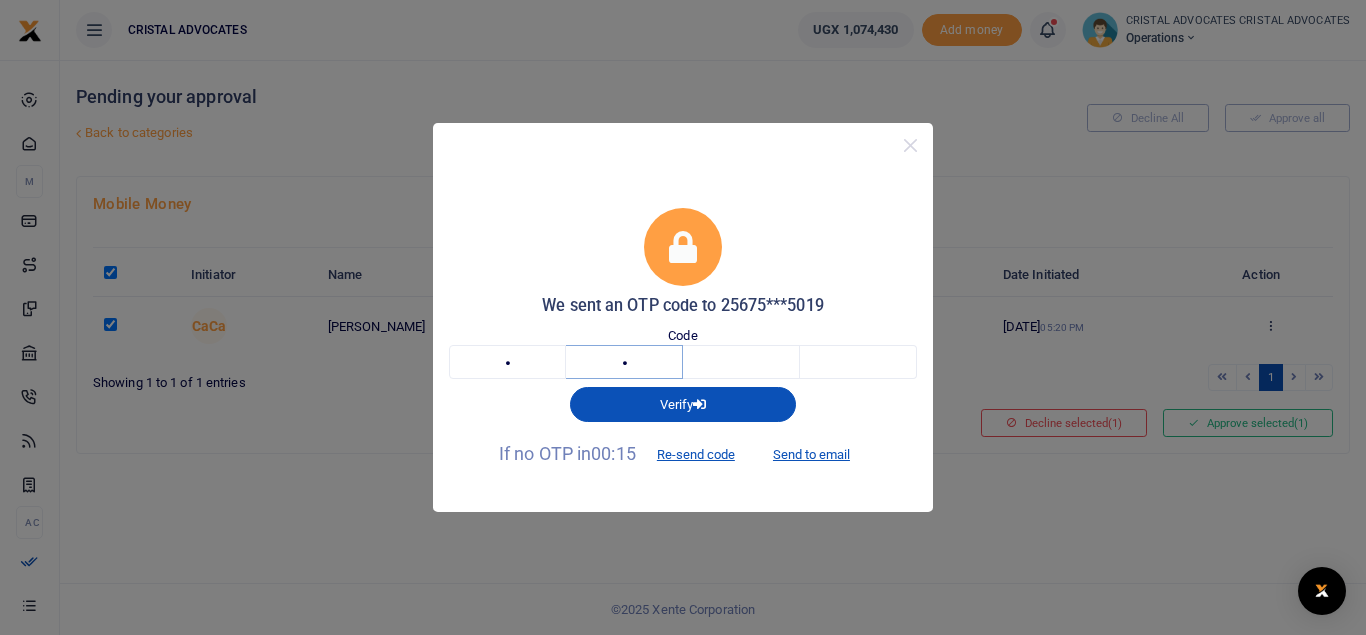 type on "5" 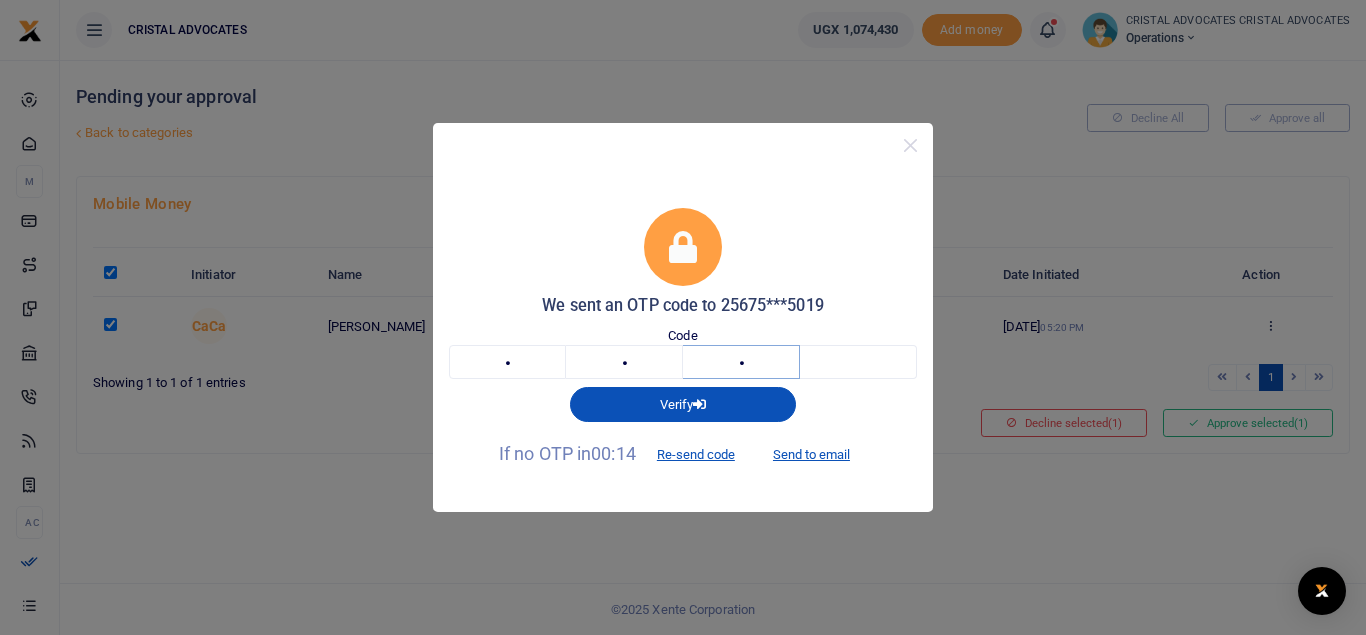 type on "8" 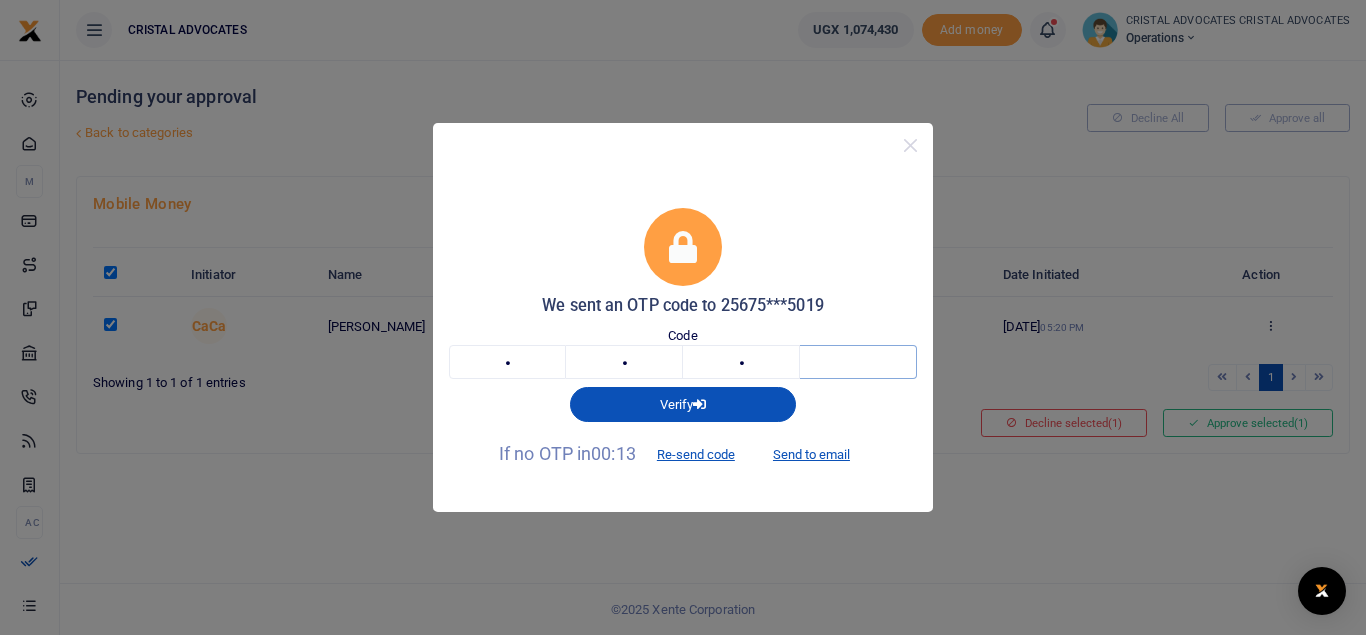 type on "6" 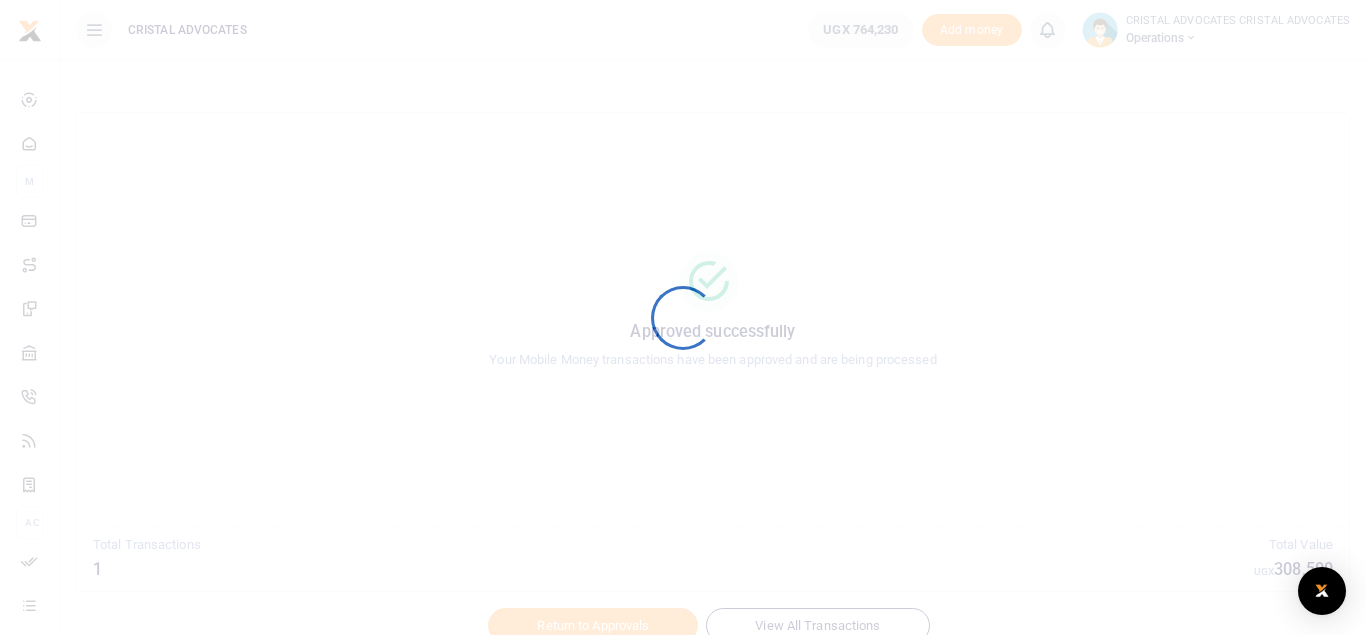scroll, scrollTop: 0, scrollLeft: 0, axis: both 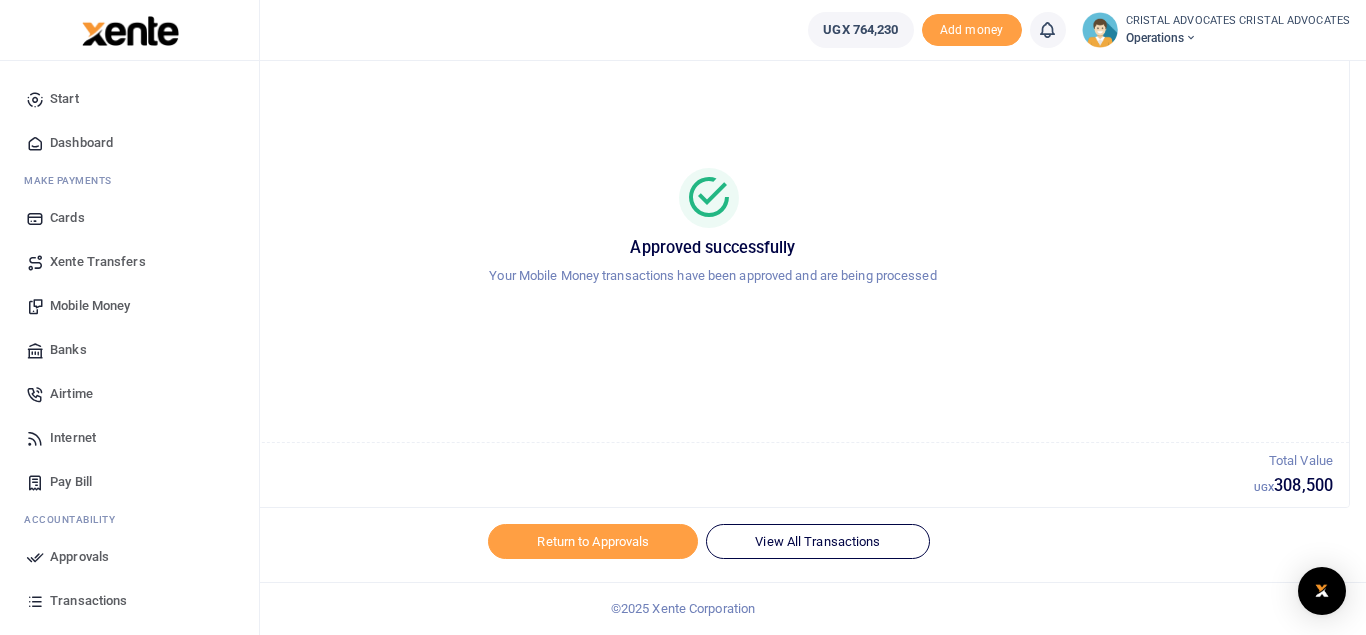 click on "Transactions" at bounding box center (88, 601) 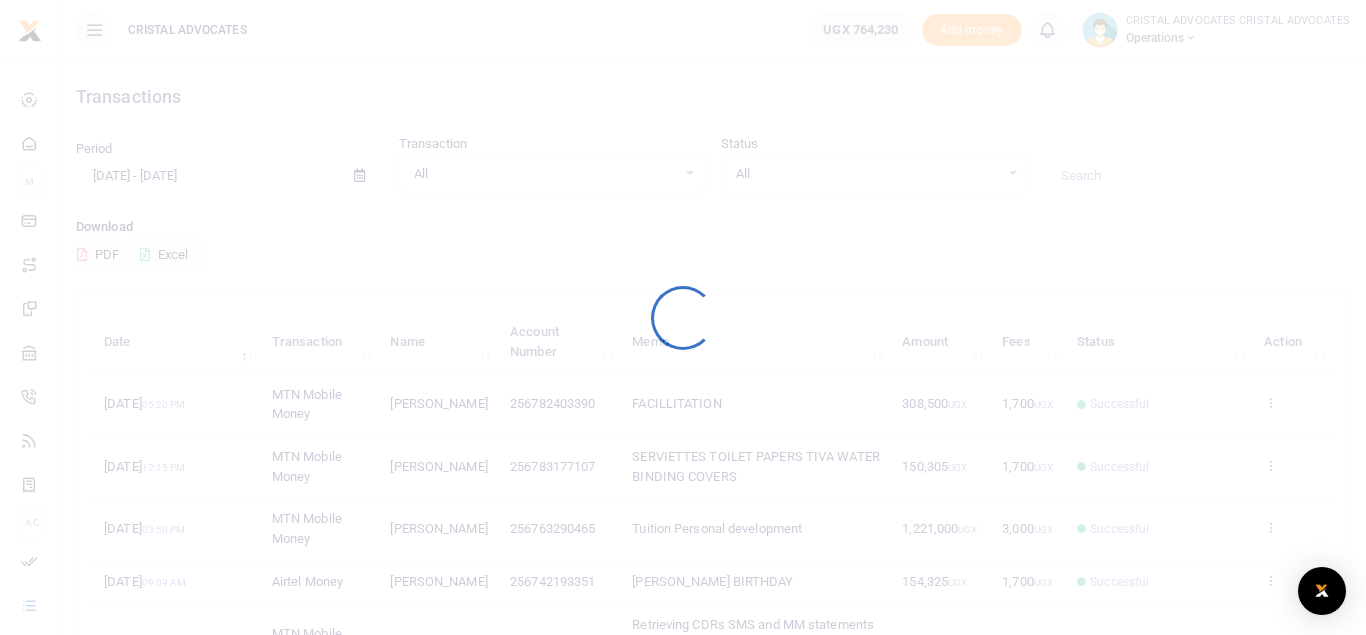 scroll, scrollTop: 0, scrollLeft: 0, axis: both 